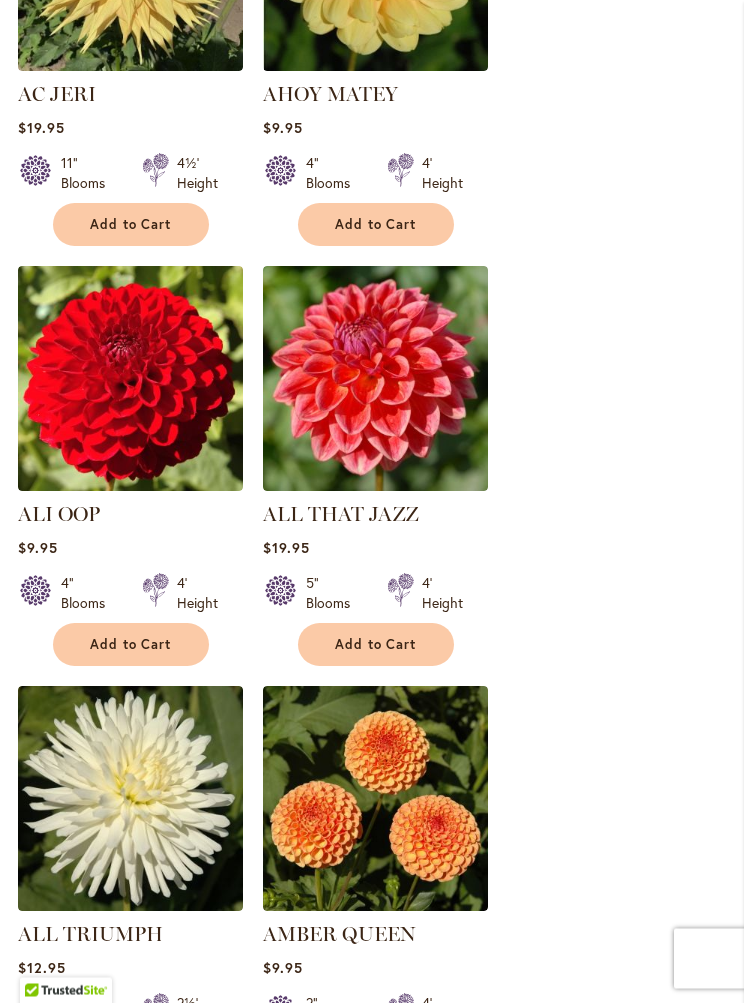 scroll, scrollTop: 1228, scrollLeft: 0, axis: vertical 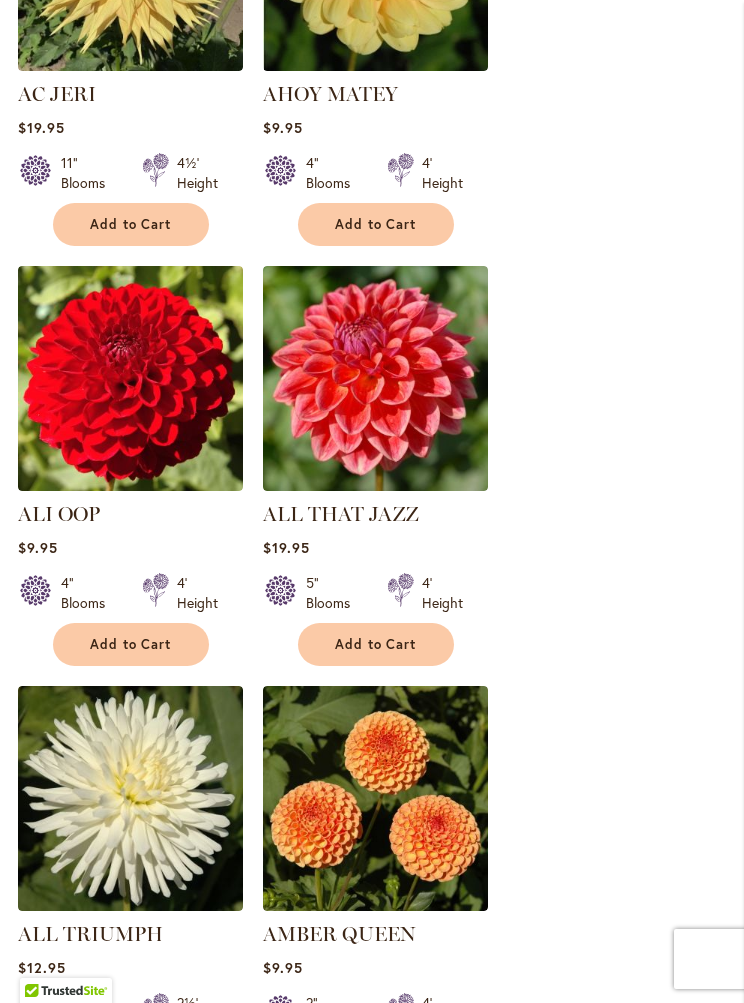 click at bounding box center [130, 378] 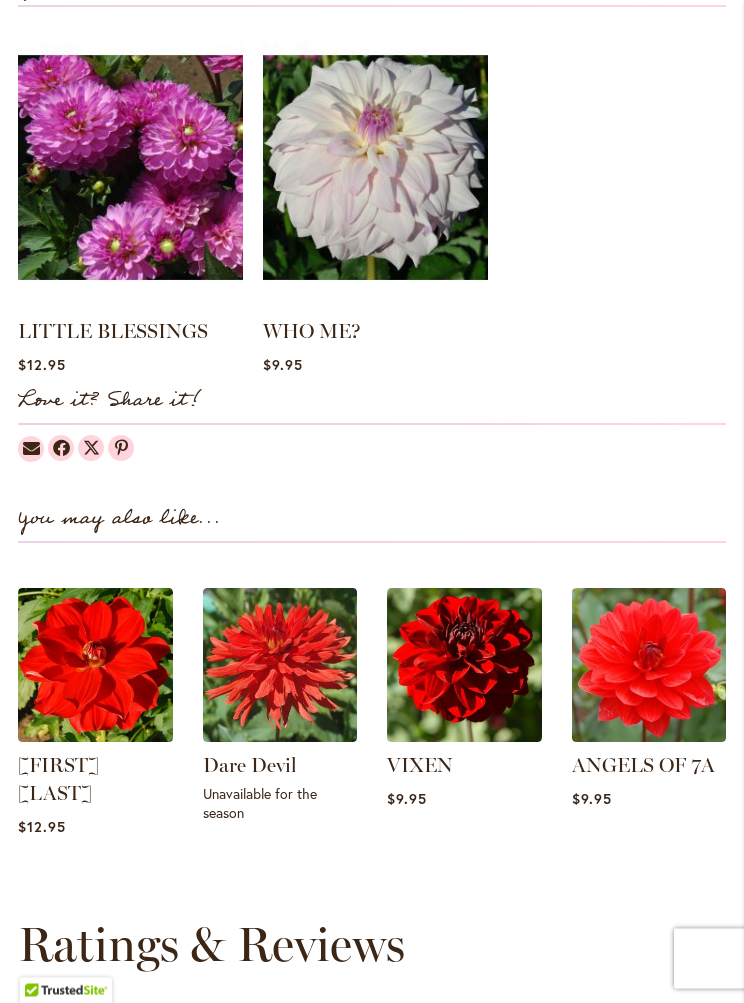 scroll, scrollTop: 1779, scrollLeft: 0, axis: vertical 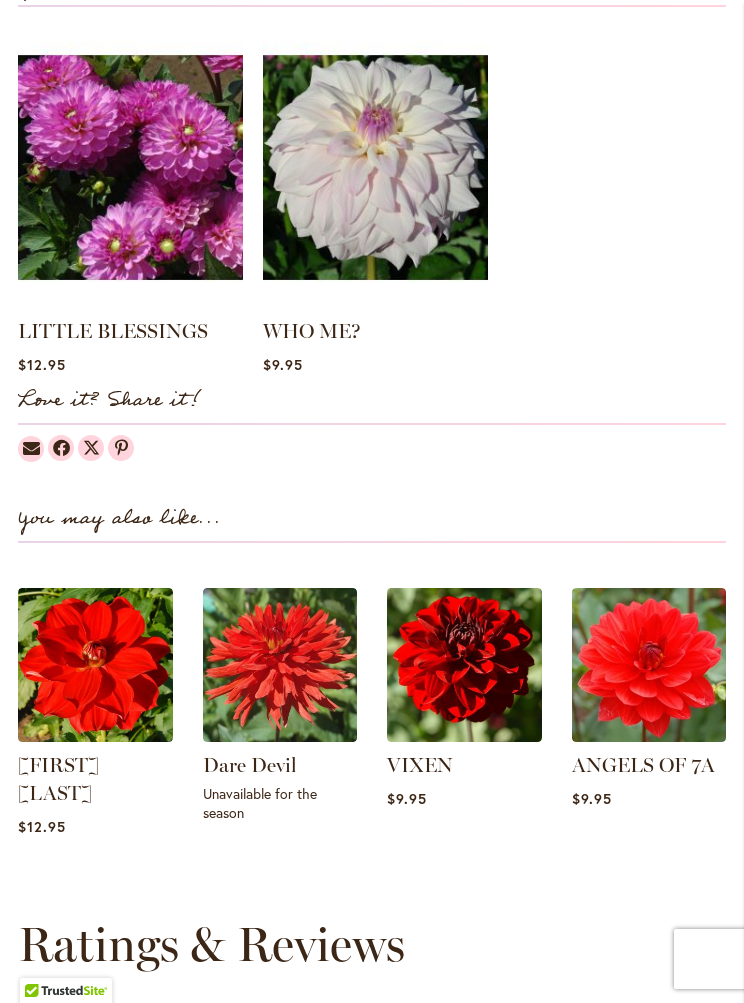 click at bounding box center [464, 665] 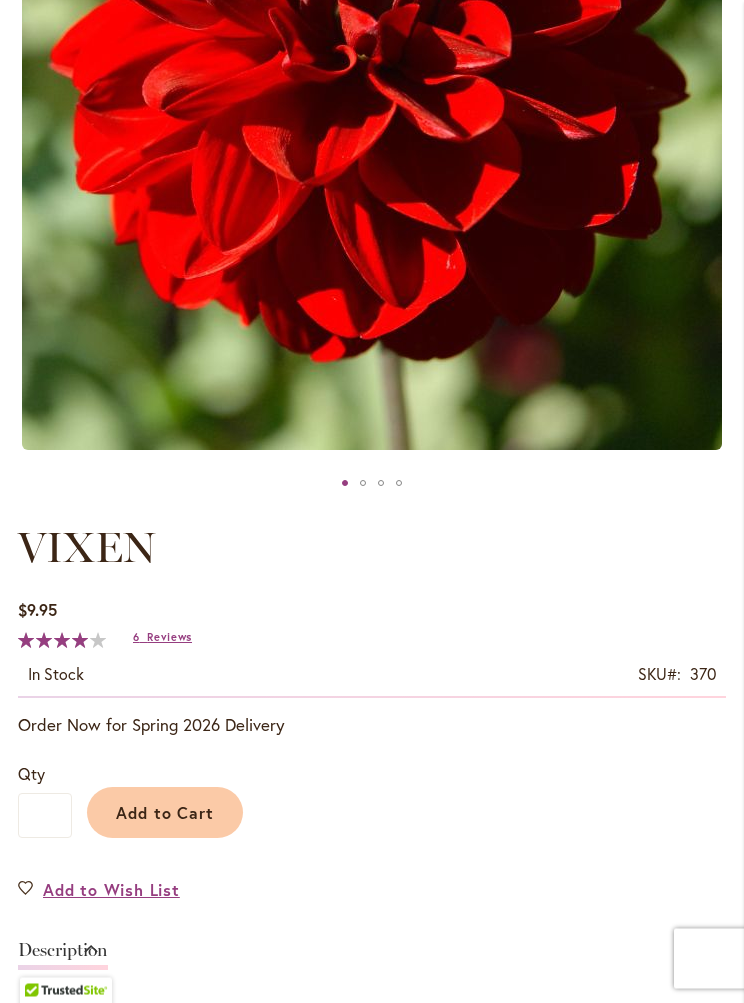 scroll, scrollTop: 531, scrollLeft: 0, axis: vertical 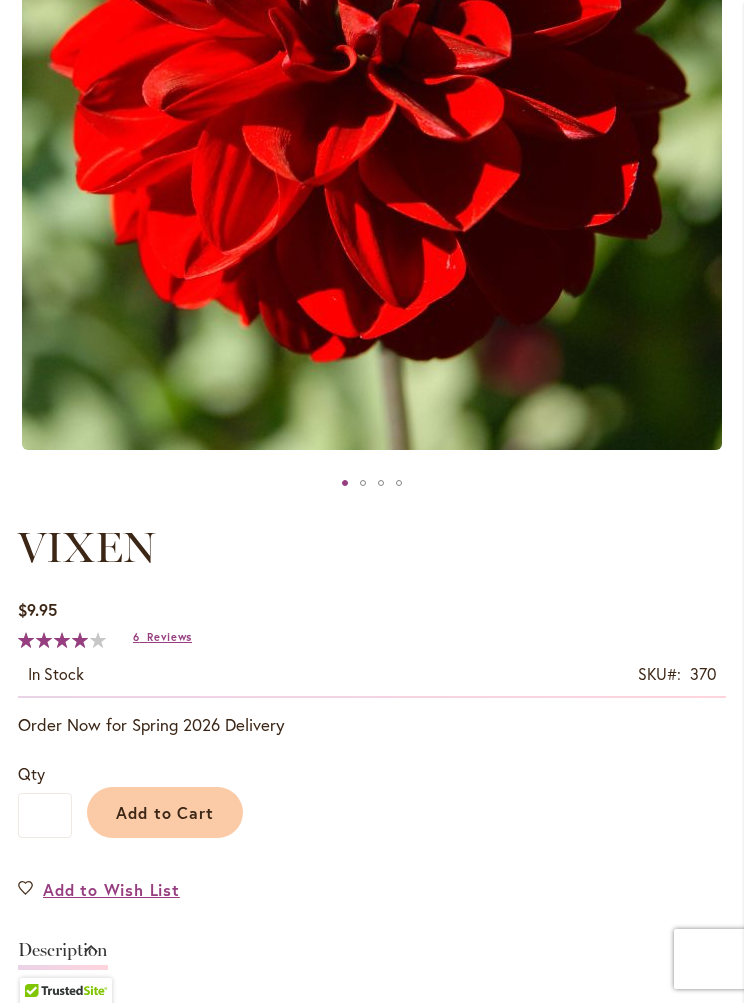 click on "Add to Wish List" at bounding box center [111, 889] 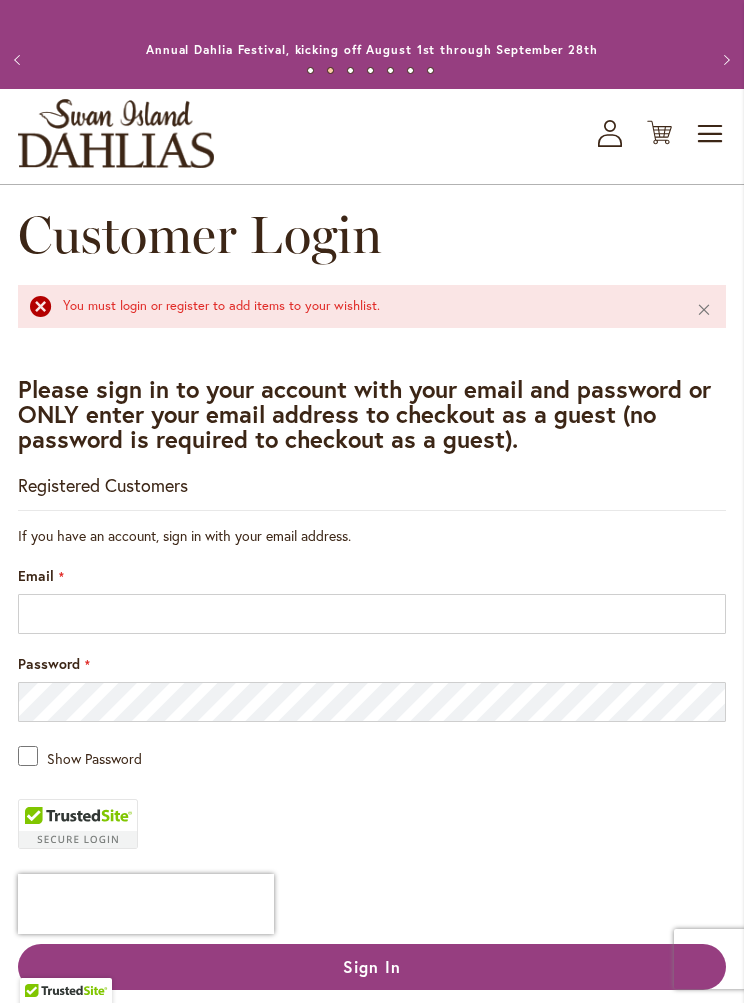 scroll, scrollTop: 36, scrollLeft: 0, axis: vertical 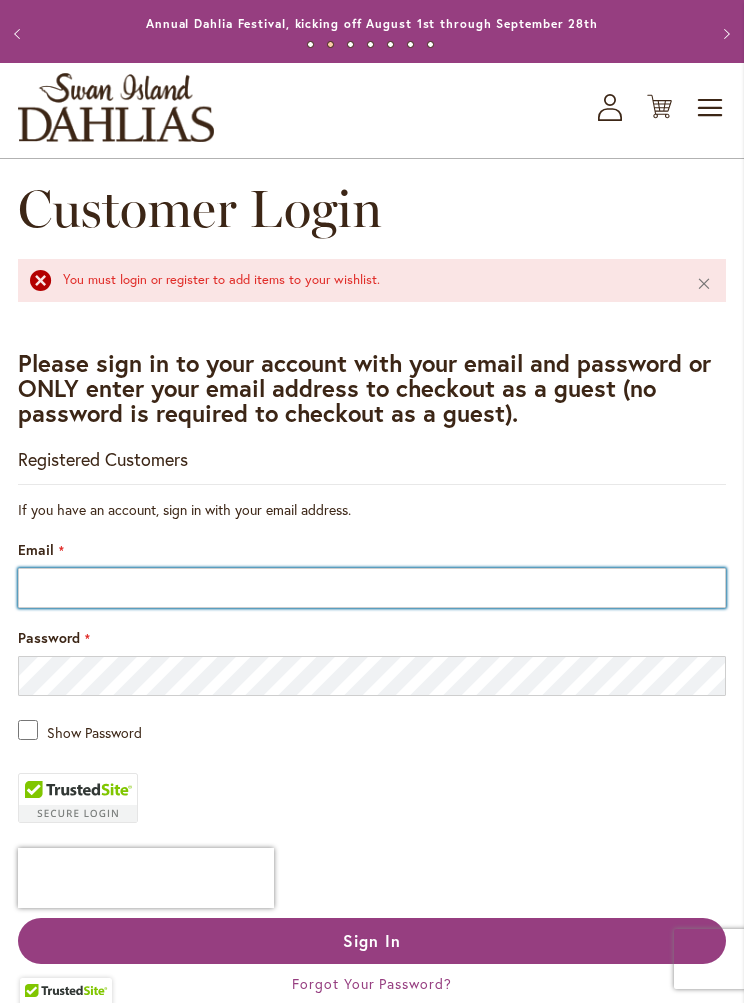 click on "Email" at bounding box center (372, 588) 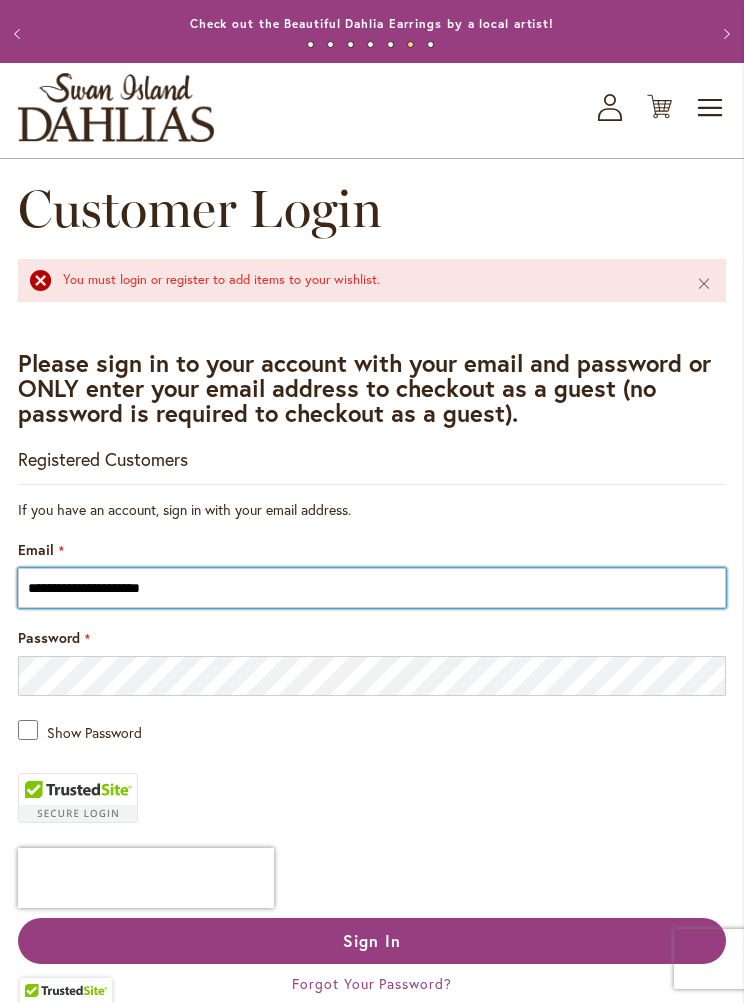 scroll, scrollTop: 33, scrollLeft: 0, axis: vertical 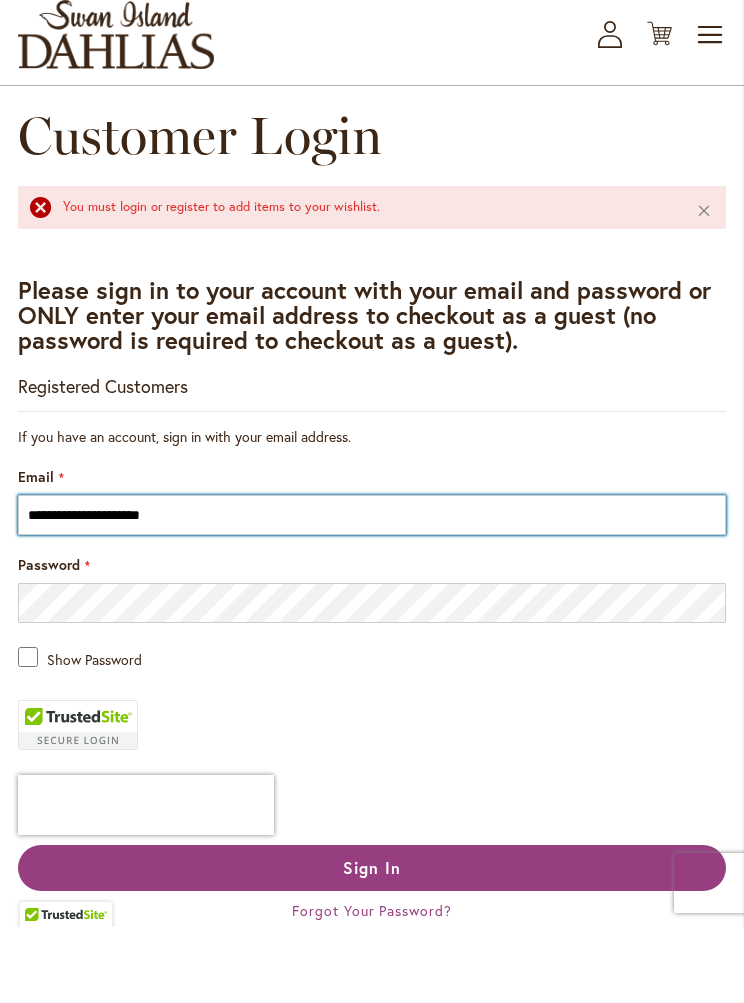 type on "**********" 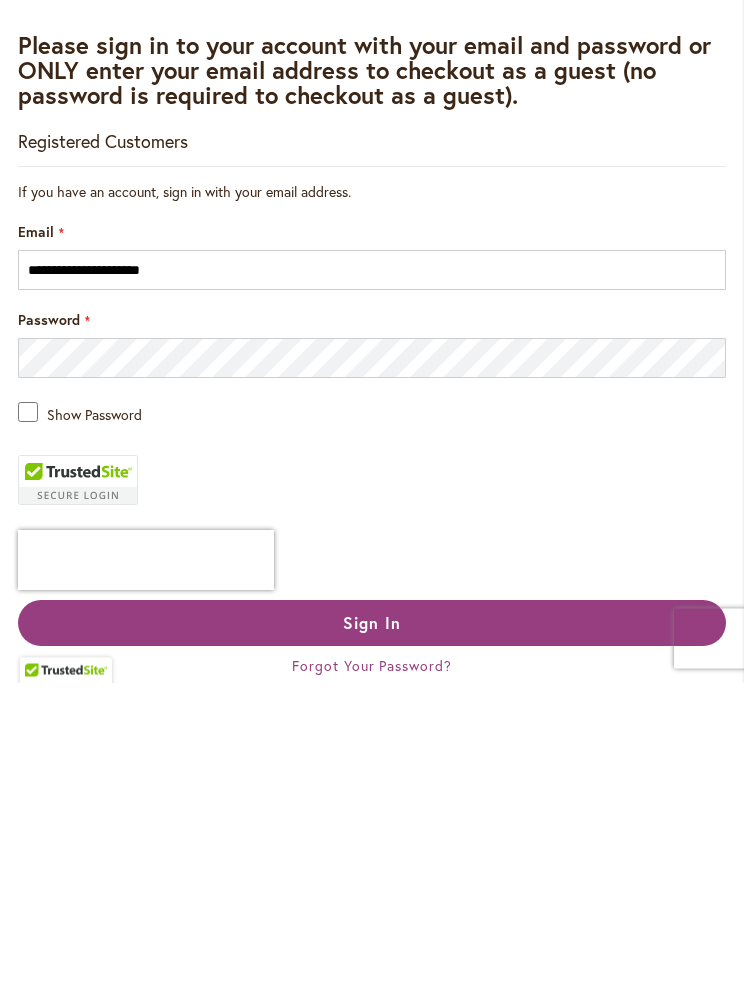 click on "Sign In" at bounding box center (372, 944) 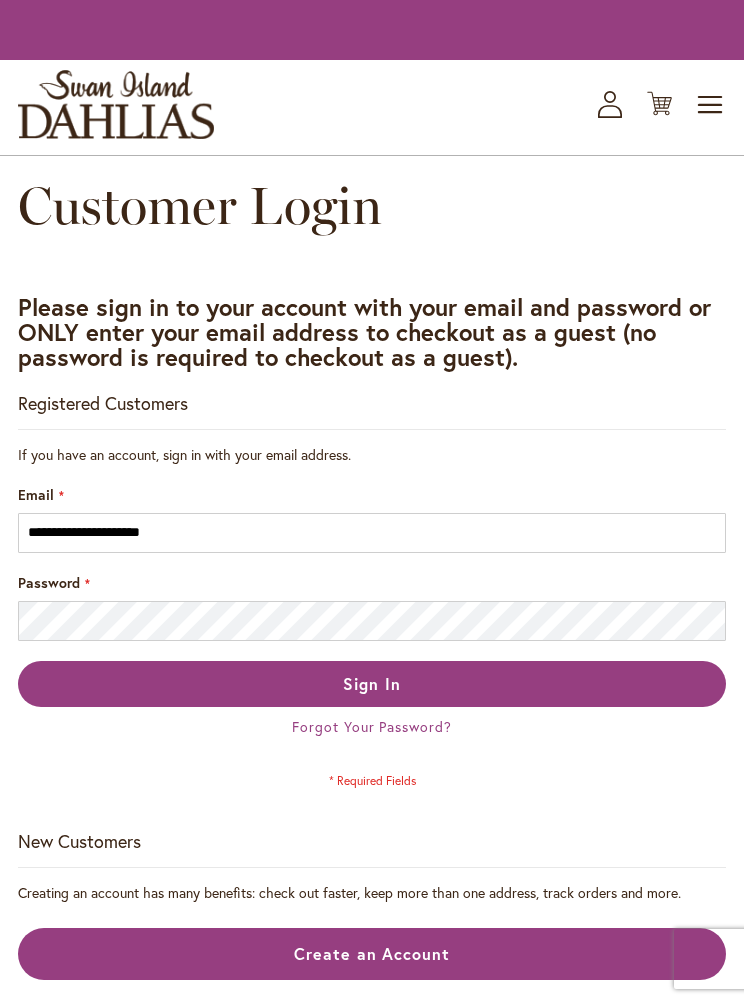scroll, scrollTop: 0, scrollLeft: 0, axis: both 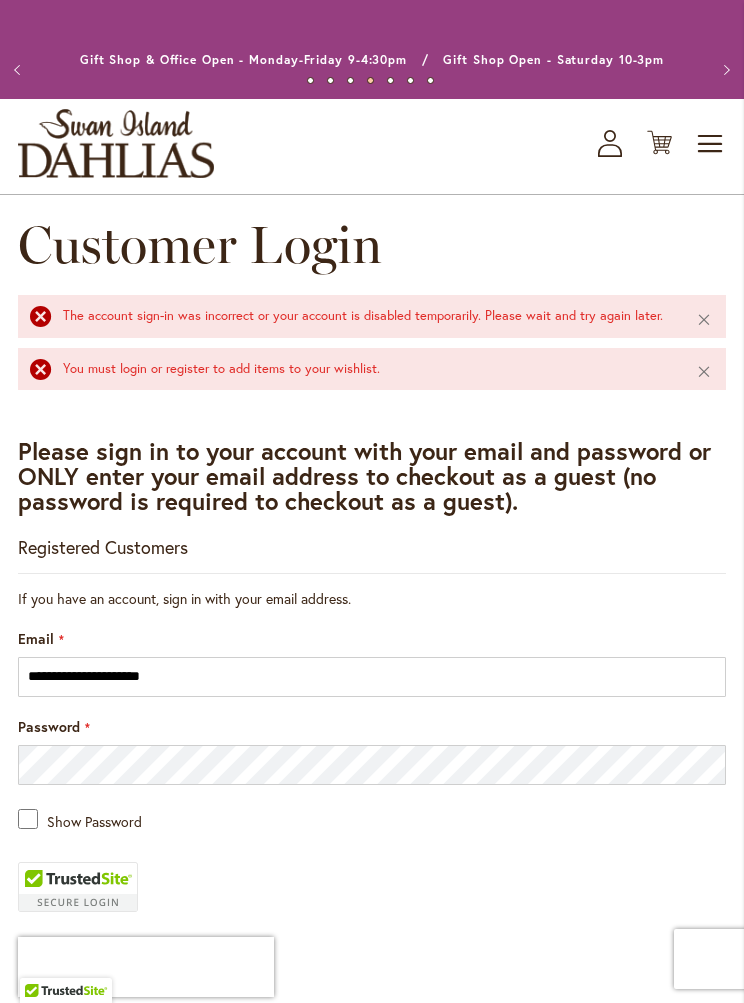 click on "If you have an account, sign in with your email address." at bounding box center (372, 599) 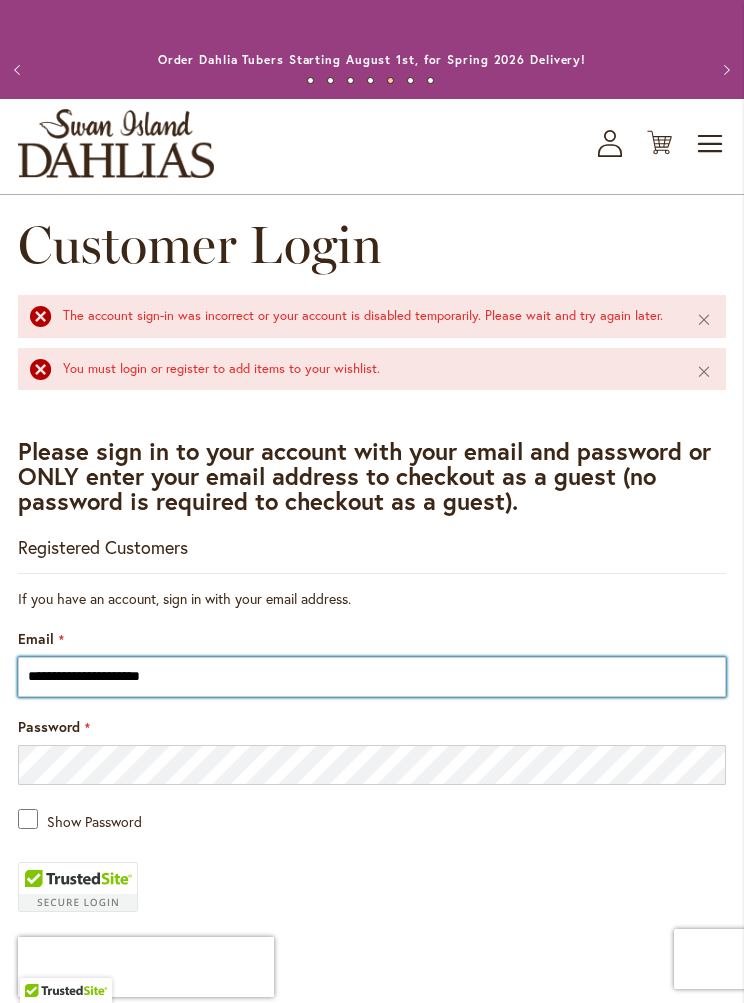 click on "**********" at bounding box center [372, 677] 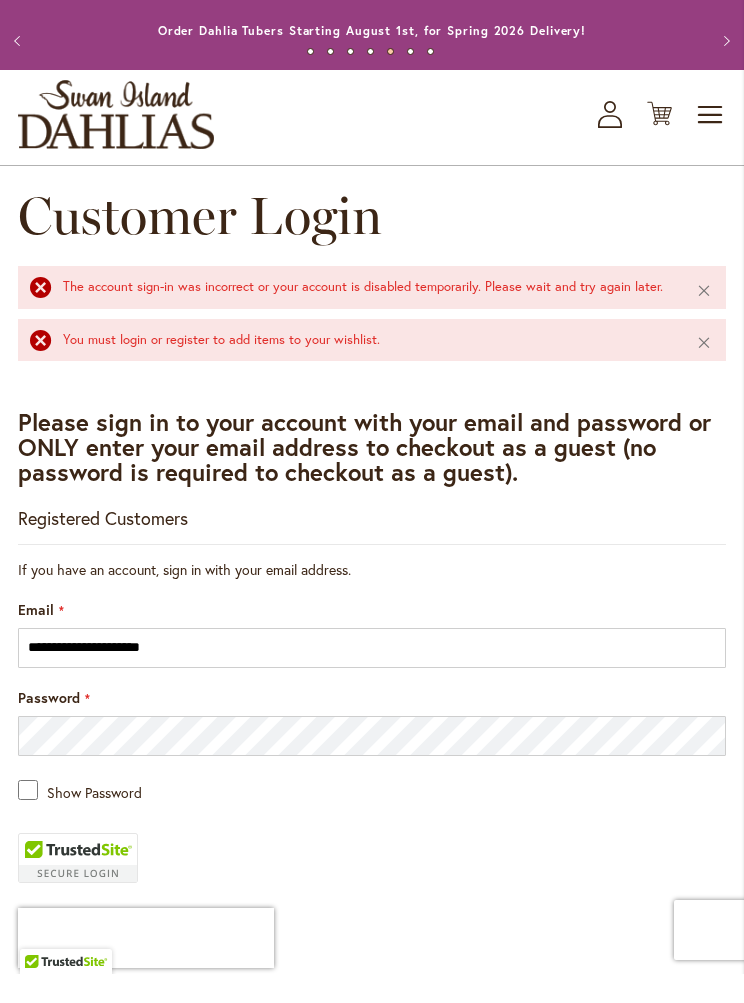 click on "If you have an account, sign in with your email address." at bounding box center (372, 599) 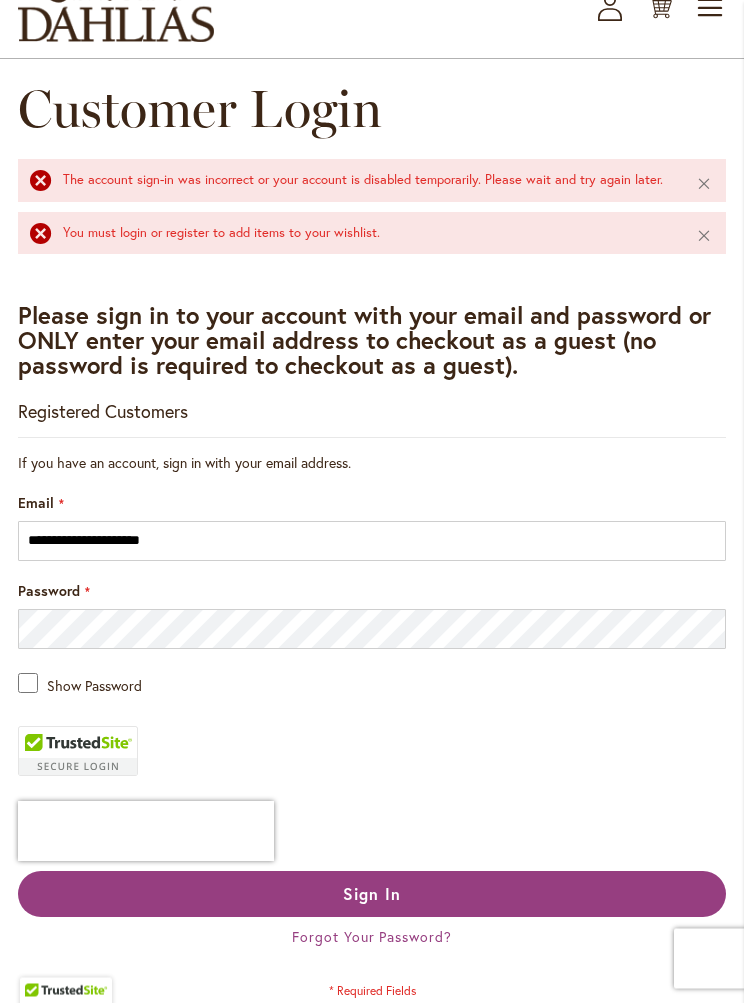 scroll, scrollTop: 135, scrollLeft: 0, axis: vertical 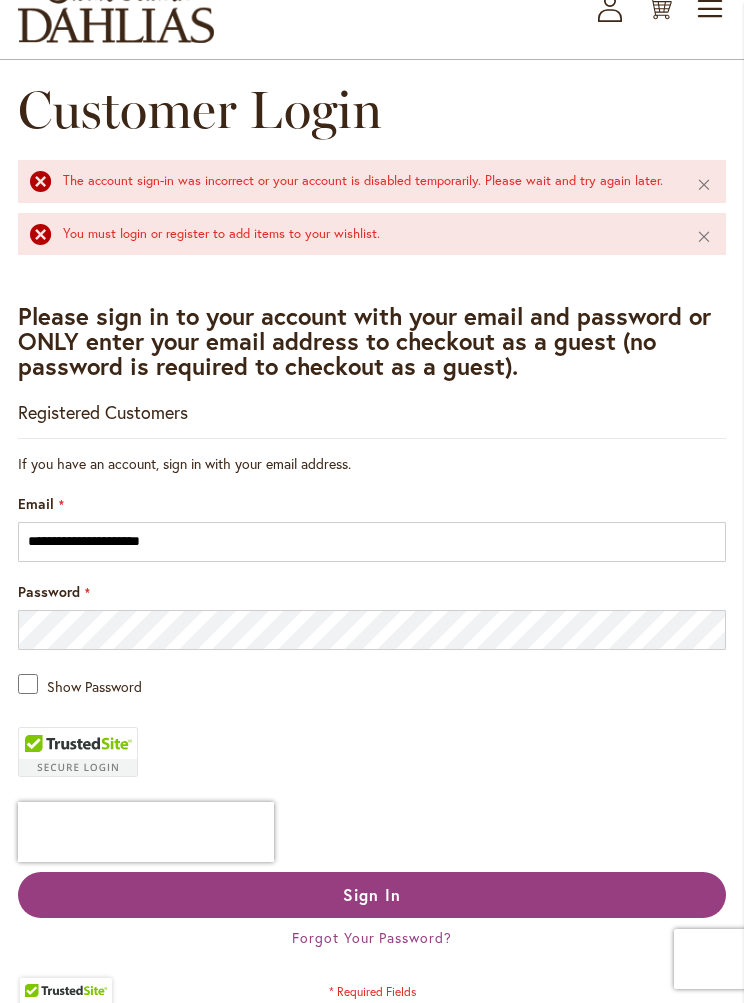 click on "Forgot Your Password?" at bounding box center [372, 937] 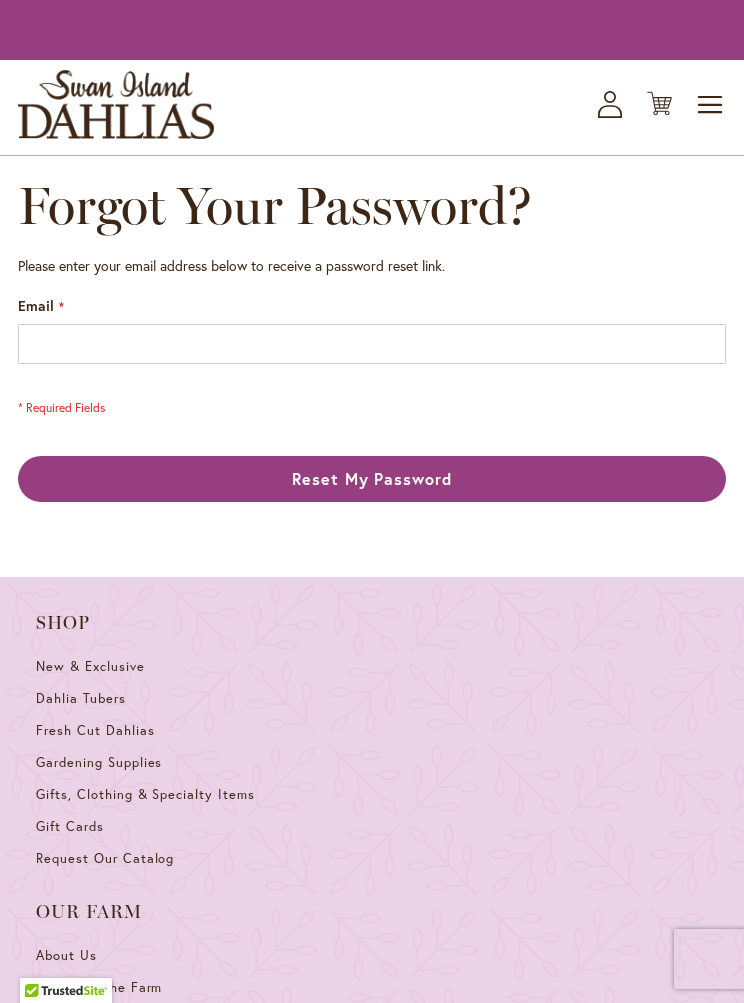 scroll, scrollTop: 0, scrollLeft: 0, axis: both 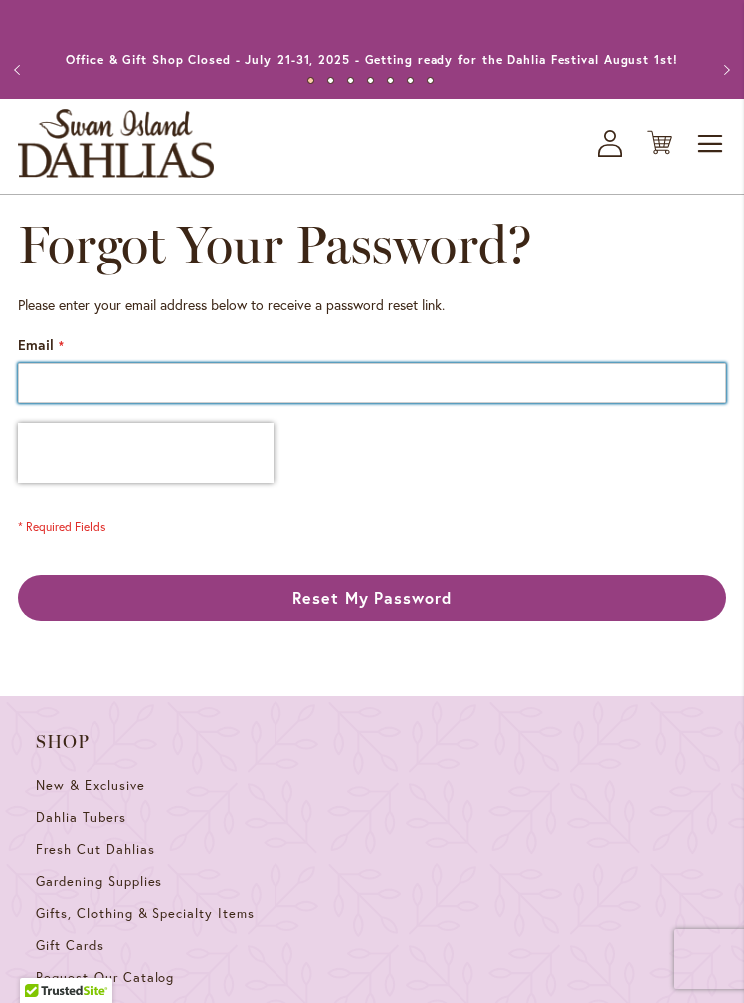 click on "Email" at bounding box center (372, 383) 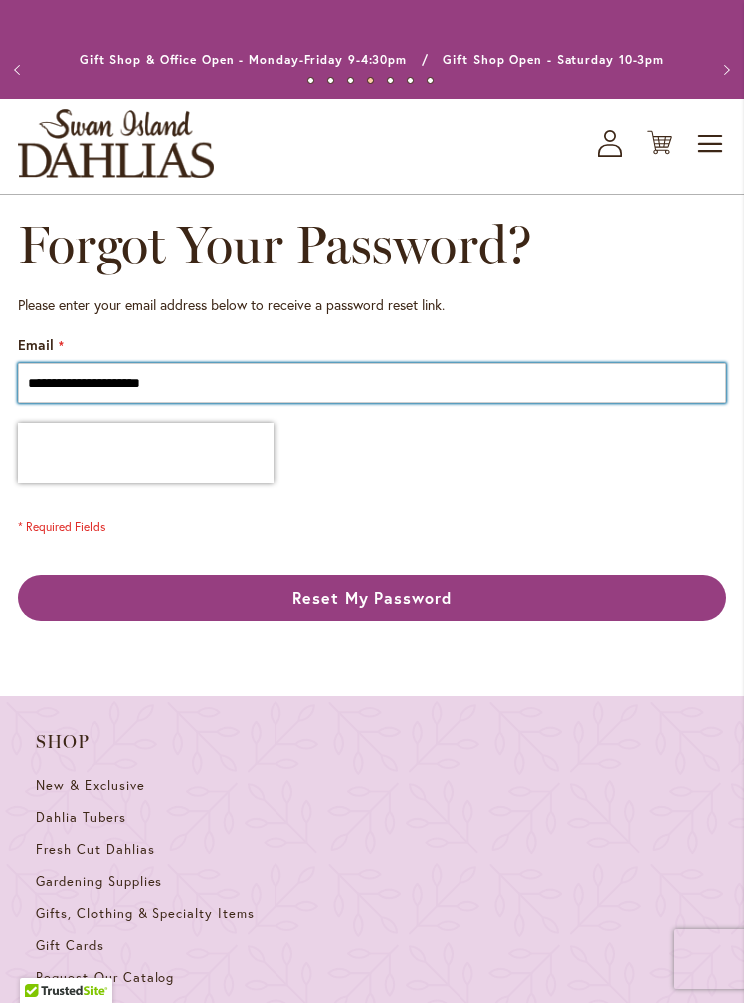 type on "**********" 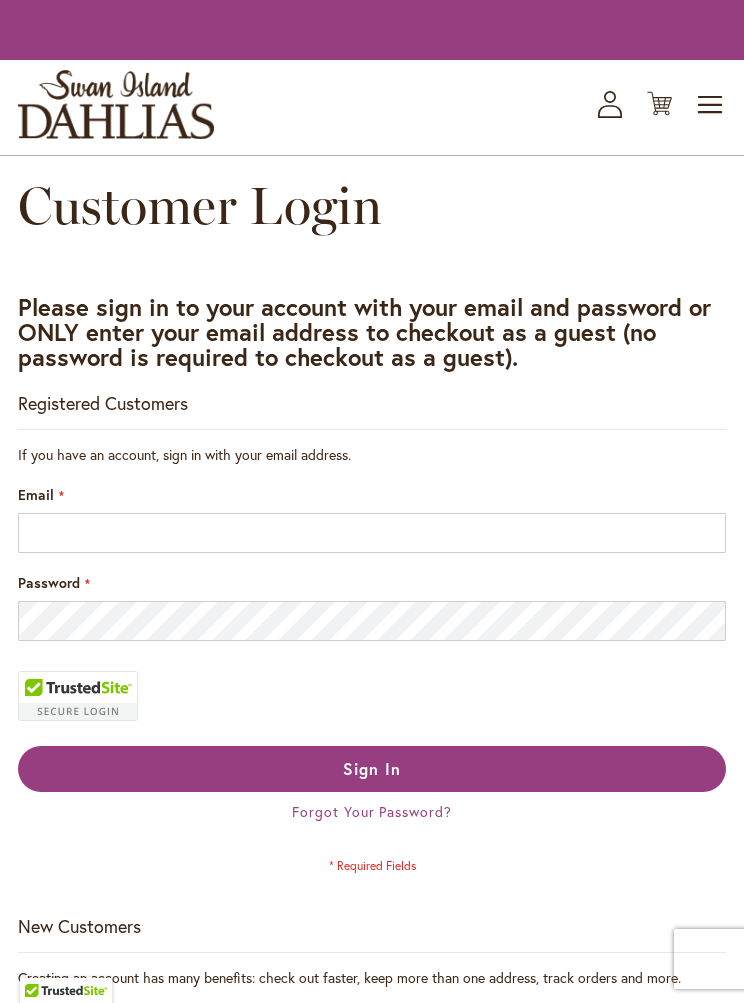 scroll, scrollTop: 0, scrollLeft: 0, axis: both 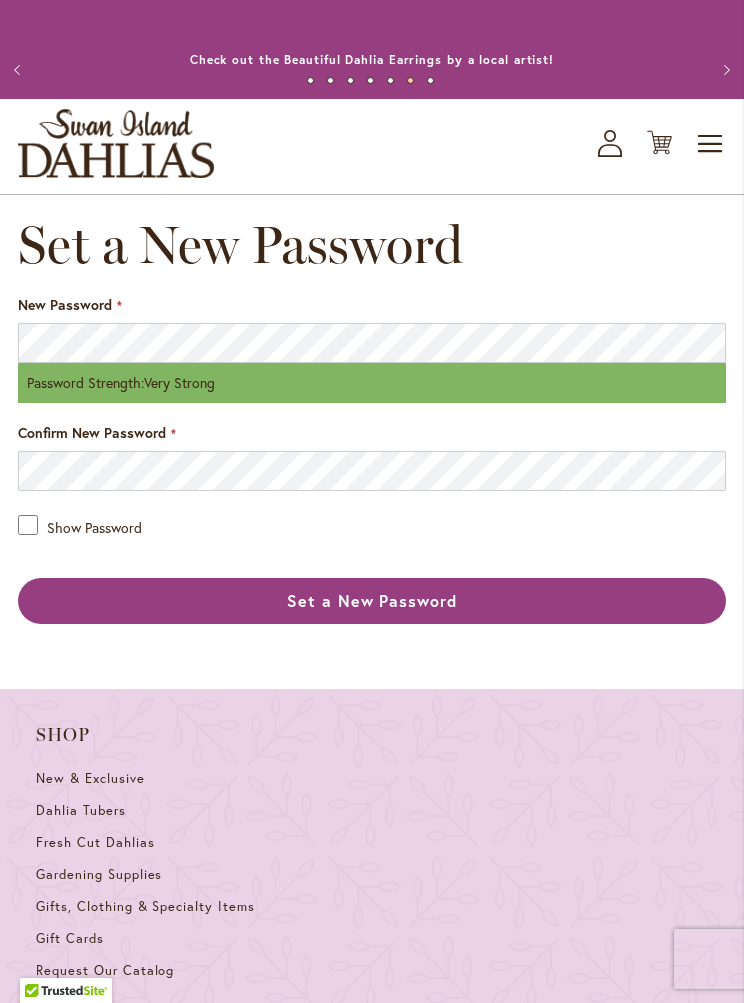 click on "Set a New Password" at bounding box center (372, 601) 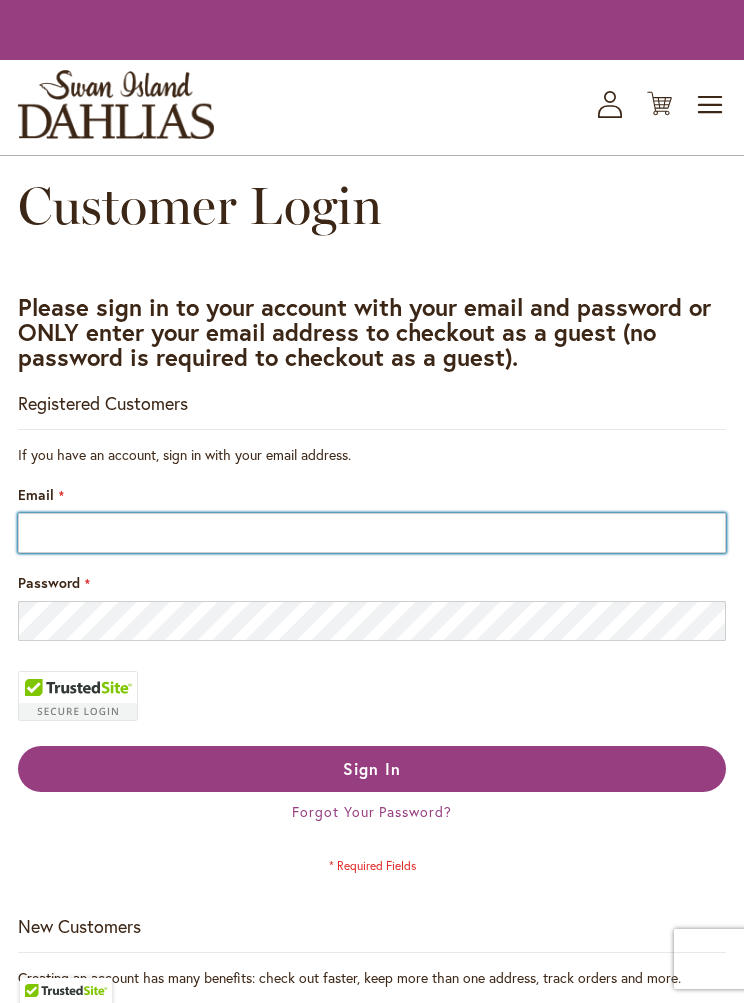 scroll, scrollTop: 0, scrollLeft: 0, axis: both 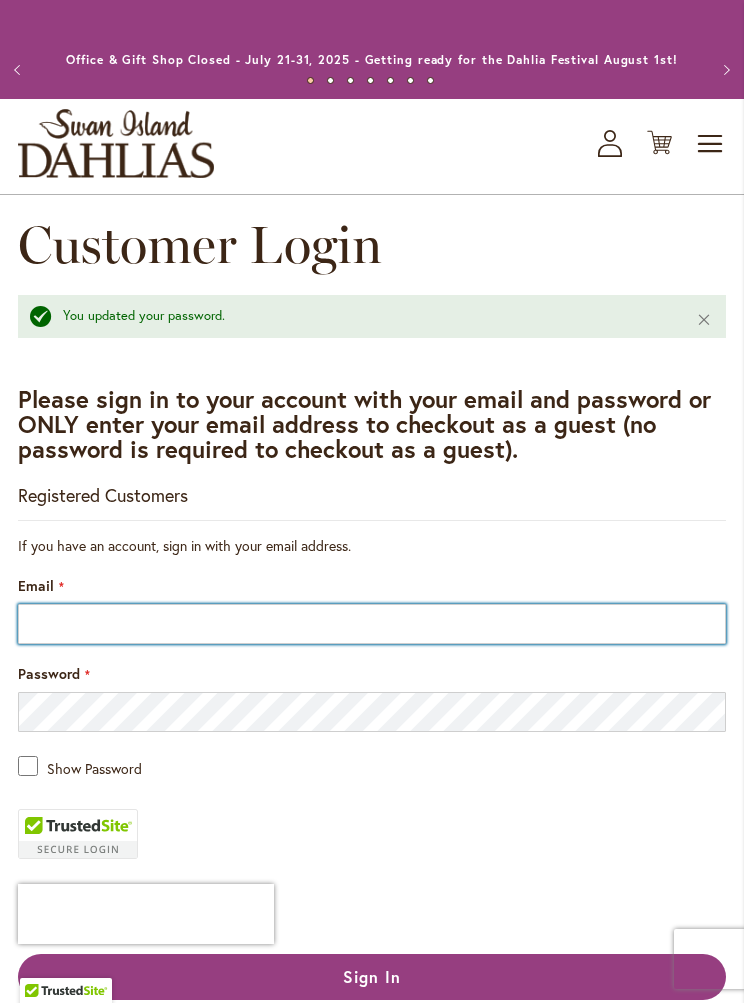 click on "Email" at bounding box center (372, 624) 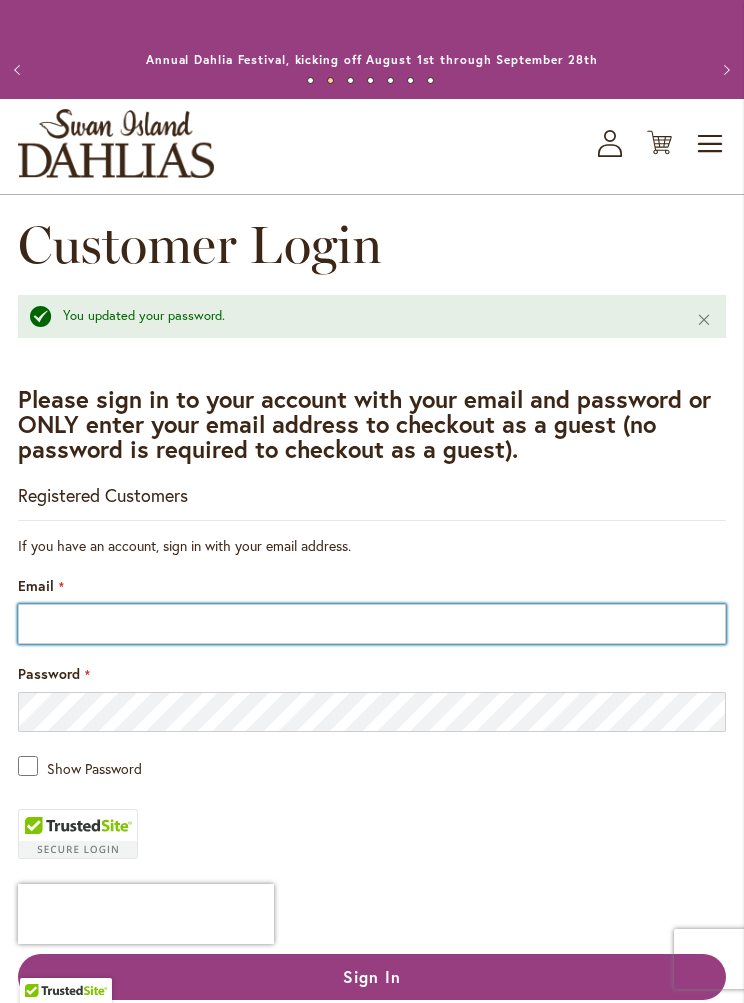 click on "Email" at bounding box center (372, 624) 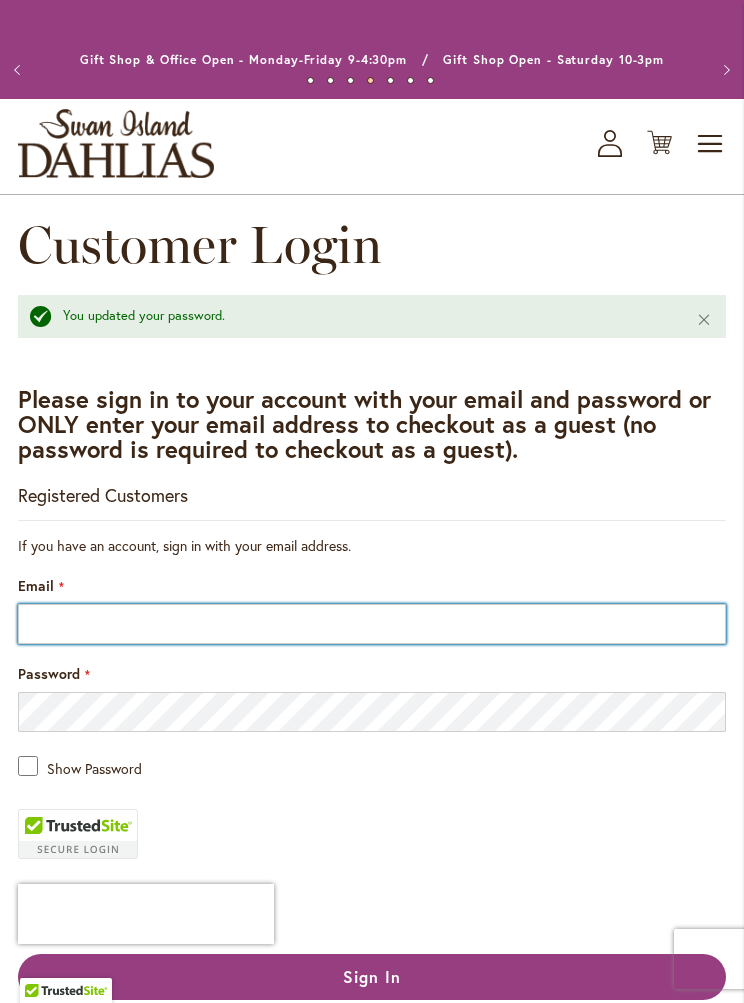 type on "**********" 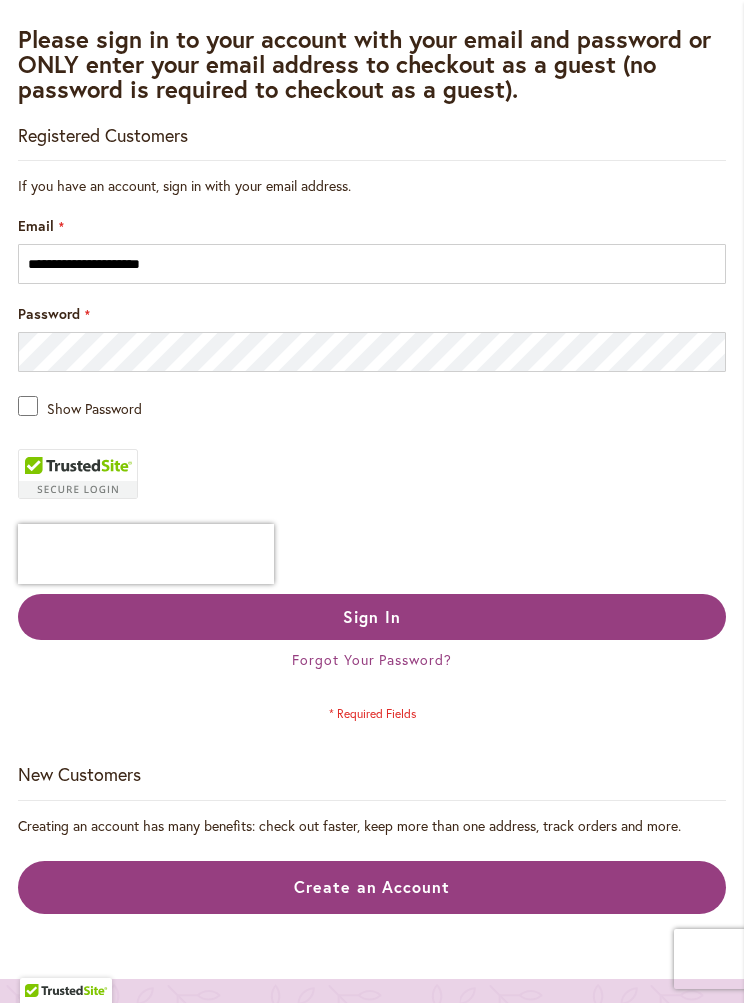 scroll, scrollTop: 377, scrollLeft: 0, axis: vertical 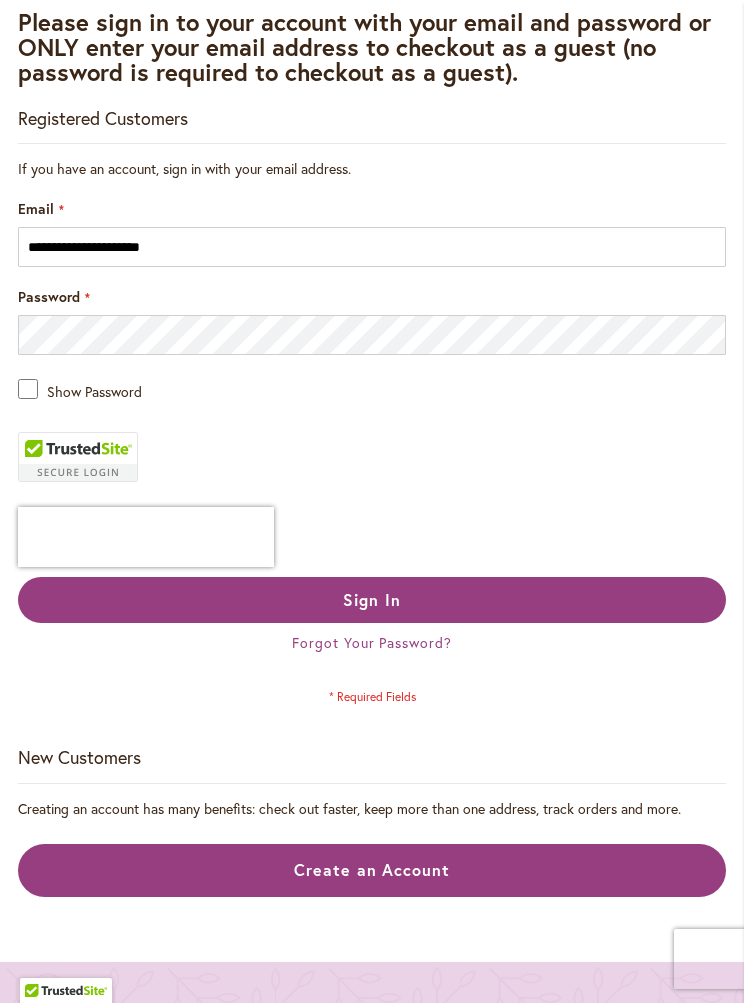 click on "Sign In" at bounding box center [372, 600] 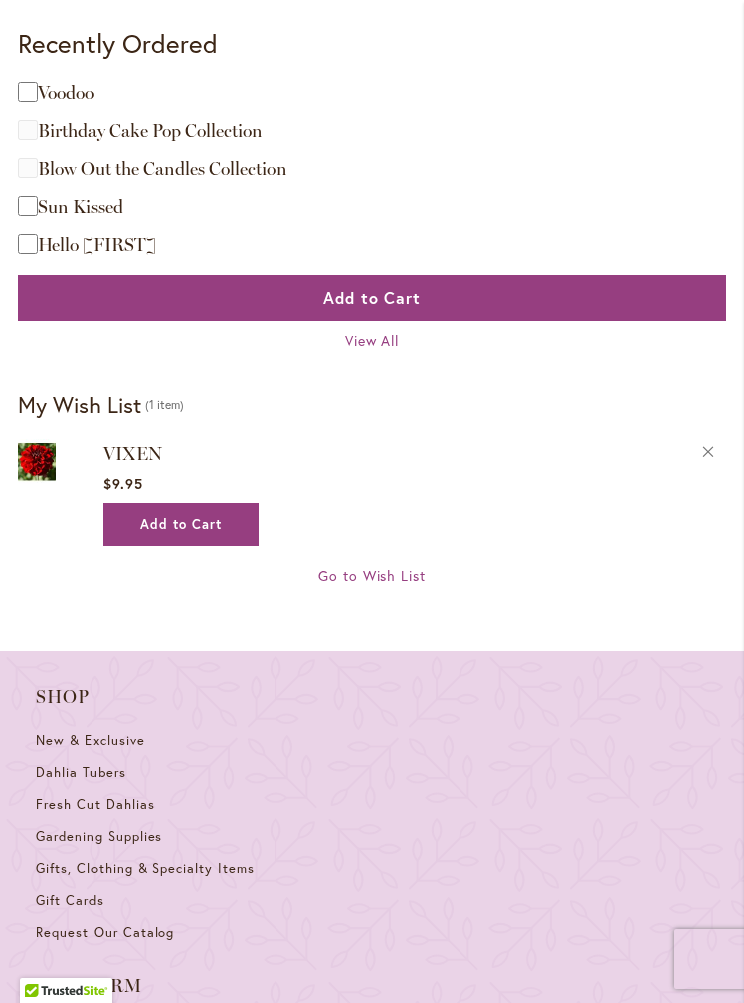 scroll, scrollTop: 1008, scrollLeft: 0, axis: vertical 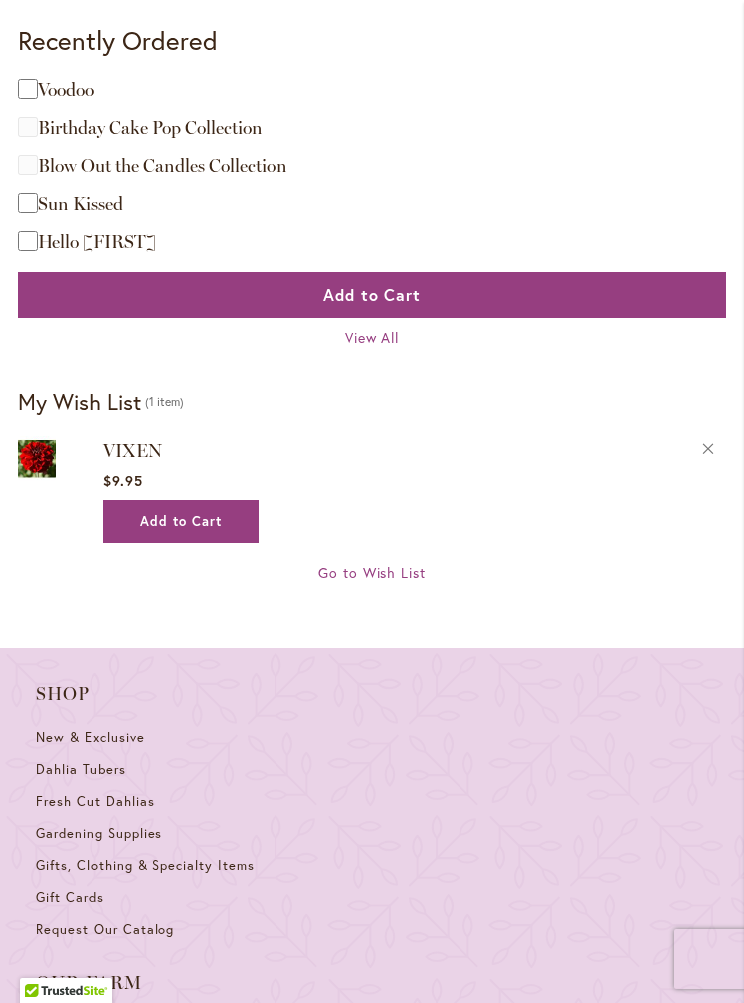 click on "Dahlia Tubers" at bounding box center (81, 769) 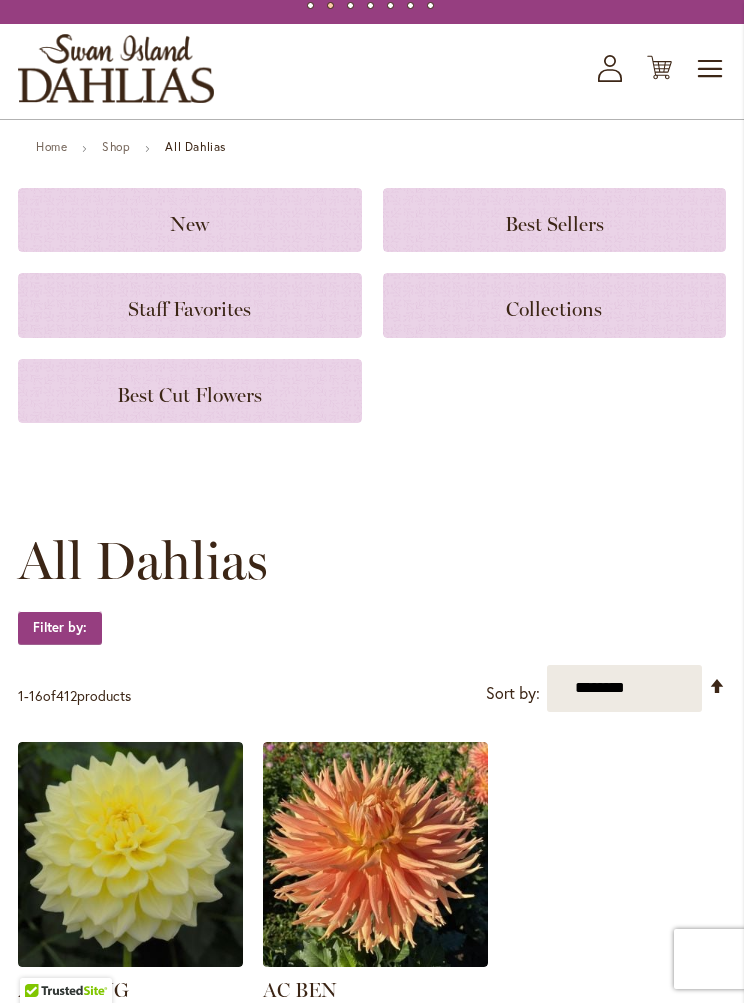 scroll, scrollTop: 78, scrollLeft: 0, axis: vertical 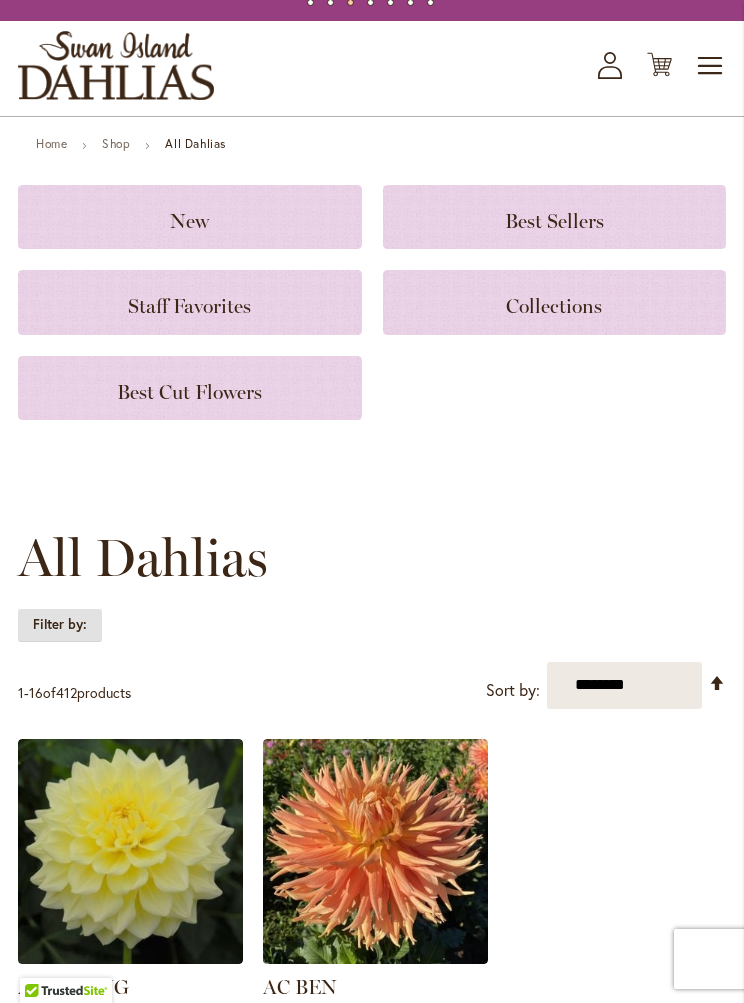 click on "Filter by:" at bounding box center (60, 625) 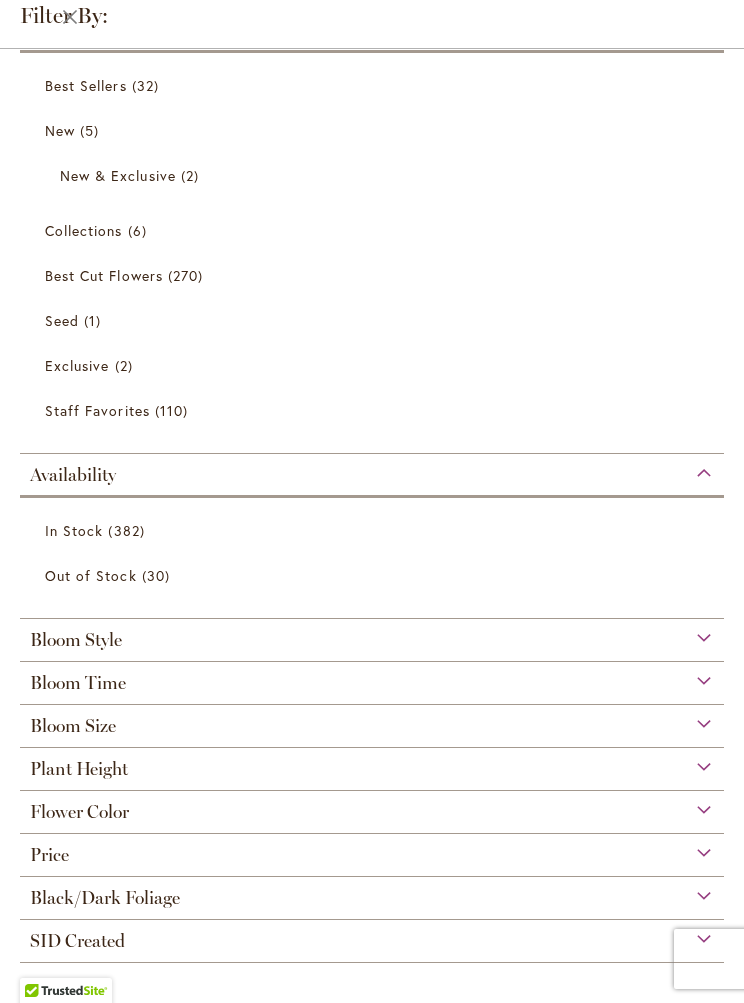 scroll, scrollTop: 51, scrollLeft: 0, axis: vertical 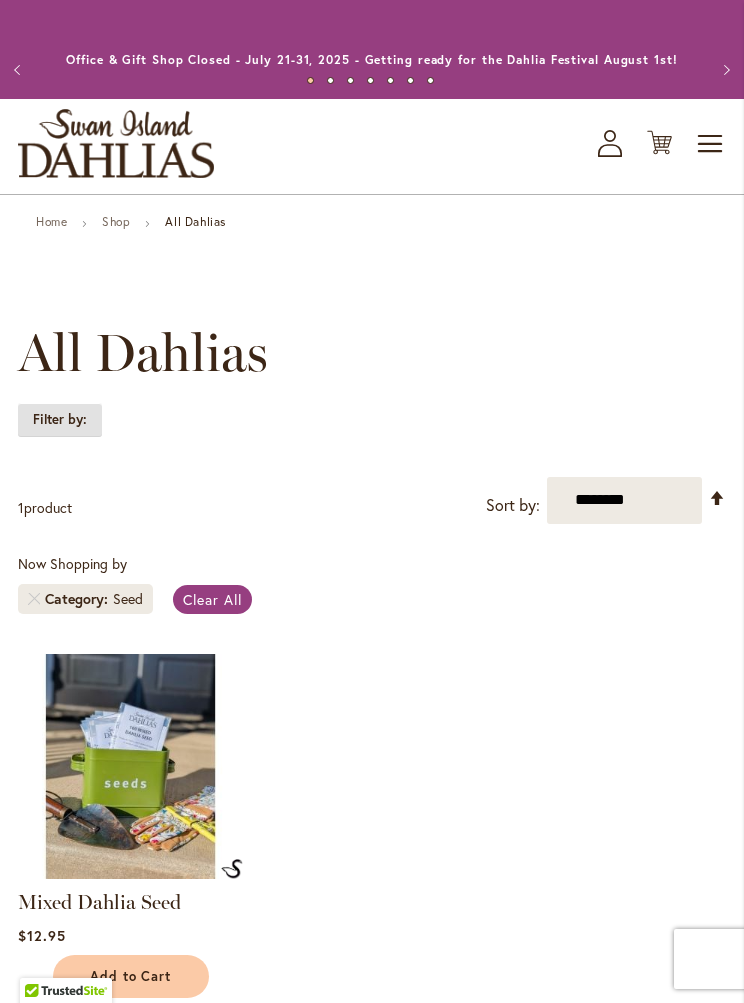 click on "Filter by:" at bounding box center (60, 420) 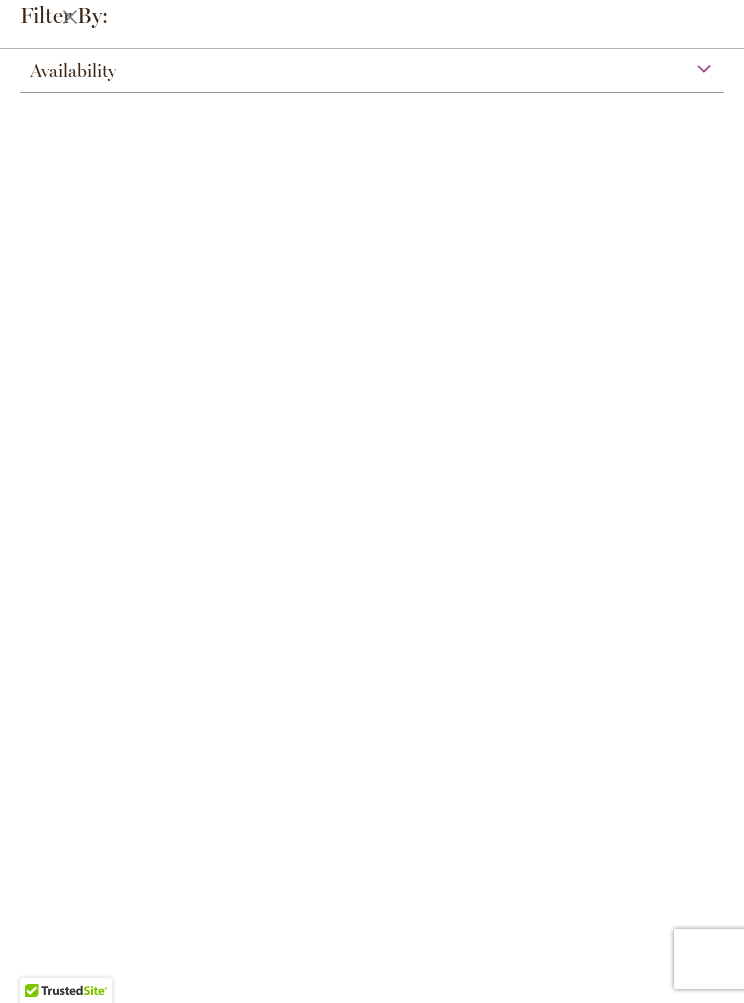scroll, scrollTop: 0, scrollLeft: 0, axis: both 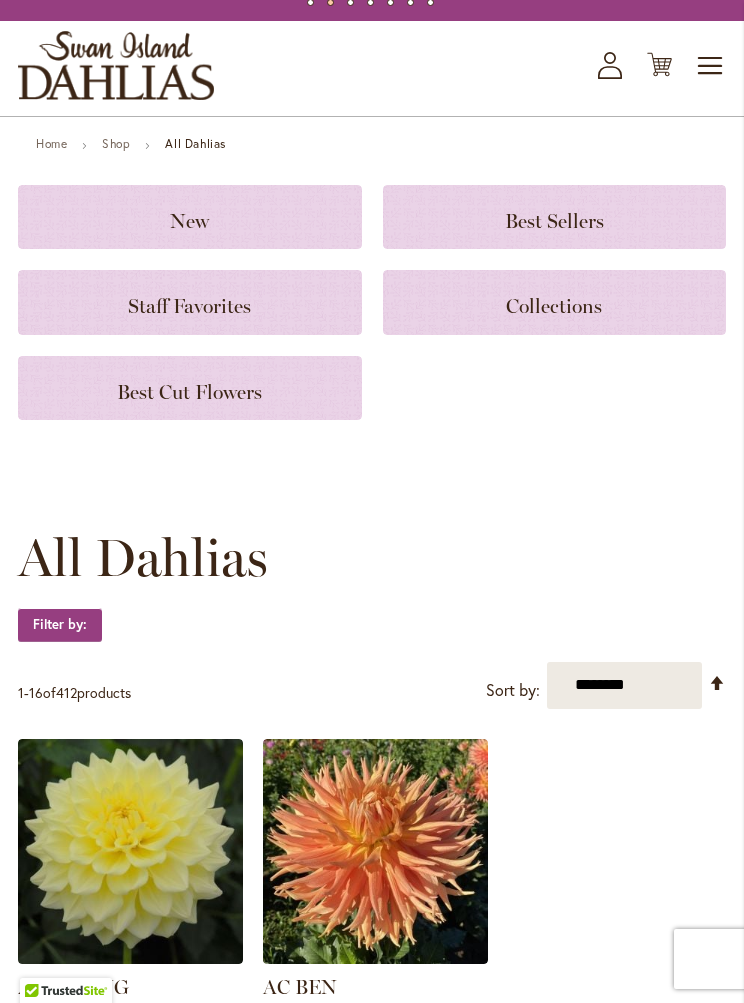 click on "**********" at bounding box center [624, 685] 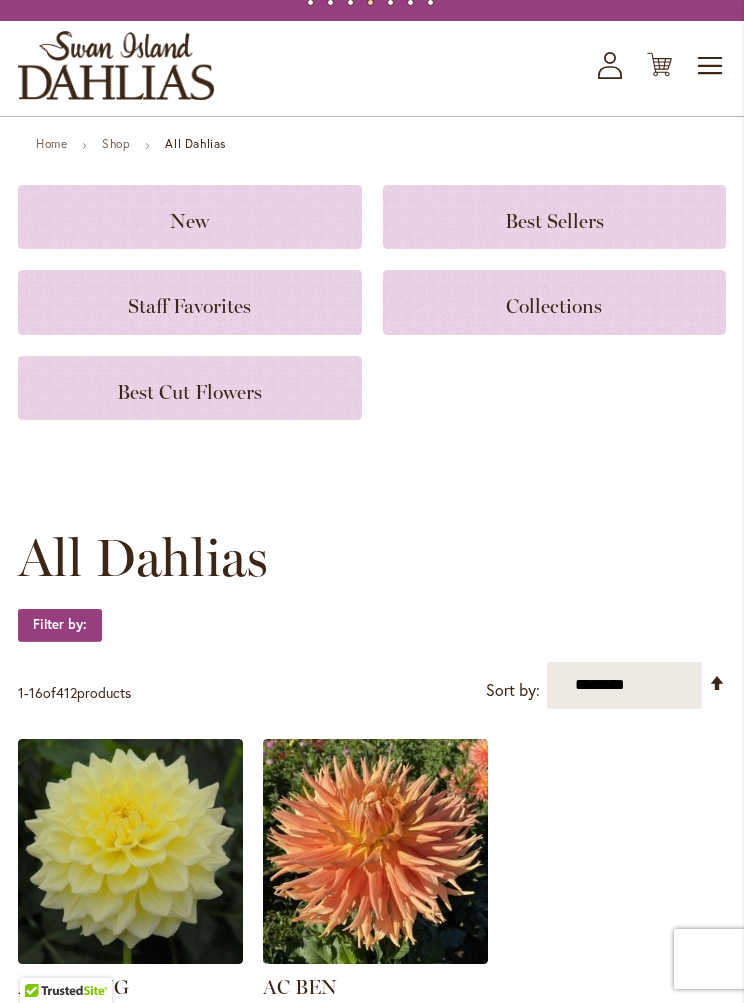 click on "A-PEELING
$12.95
7" Blooms
4½' Height" at bounding box center (372, 2409) 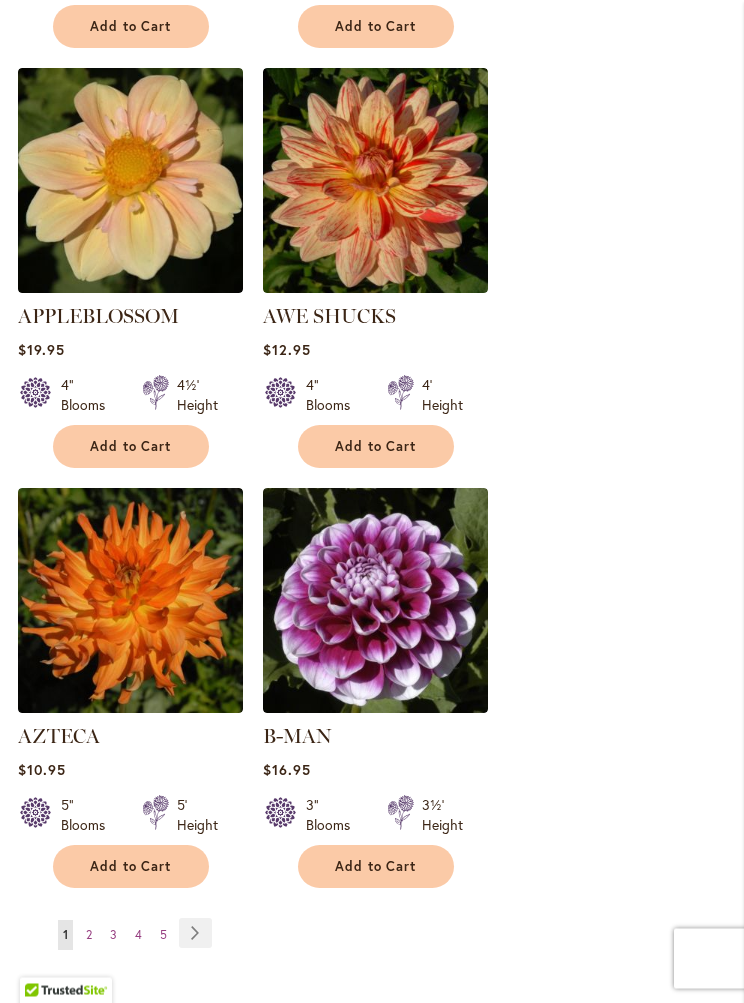 scroll, scrollTop: 3270, scrollLeft: 0, axis: vertical 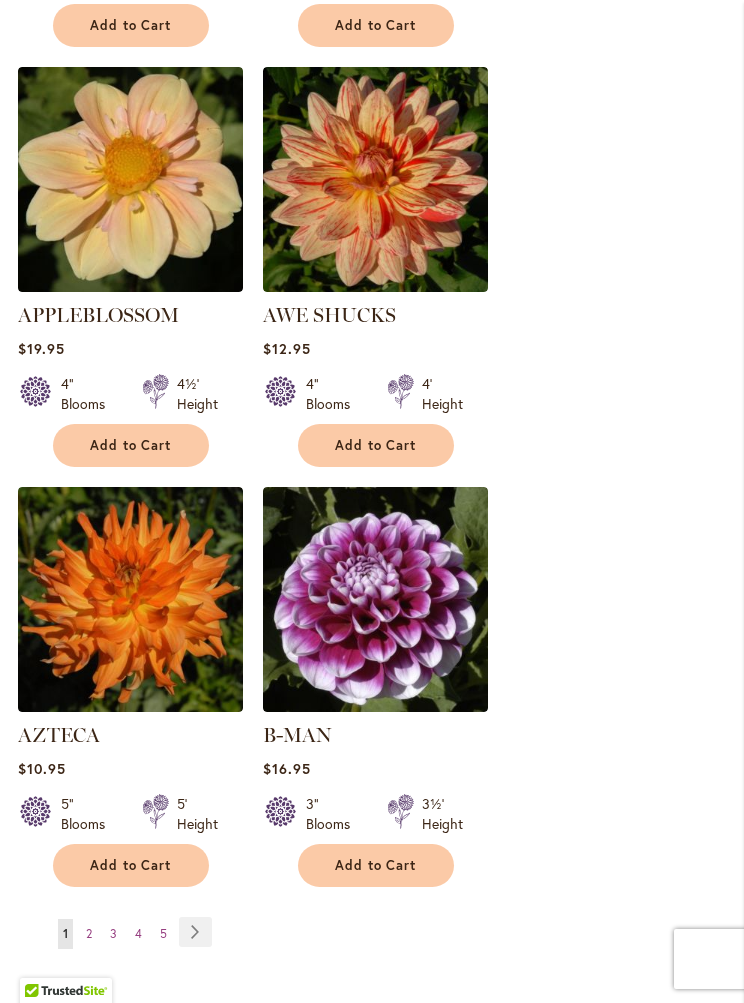 click on "Page
2" at bounding box center (89, 934) 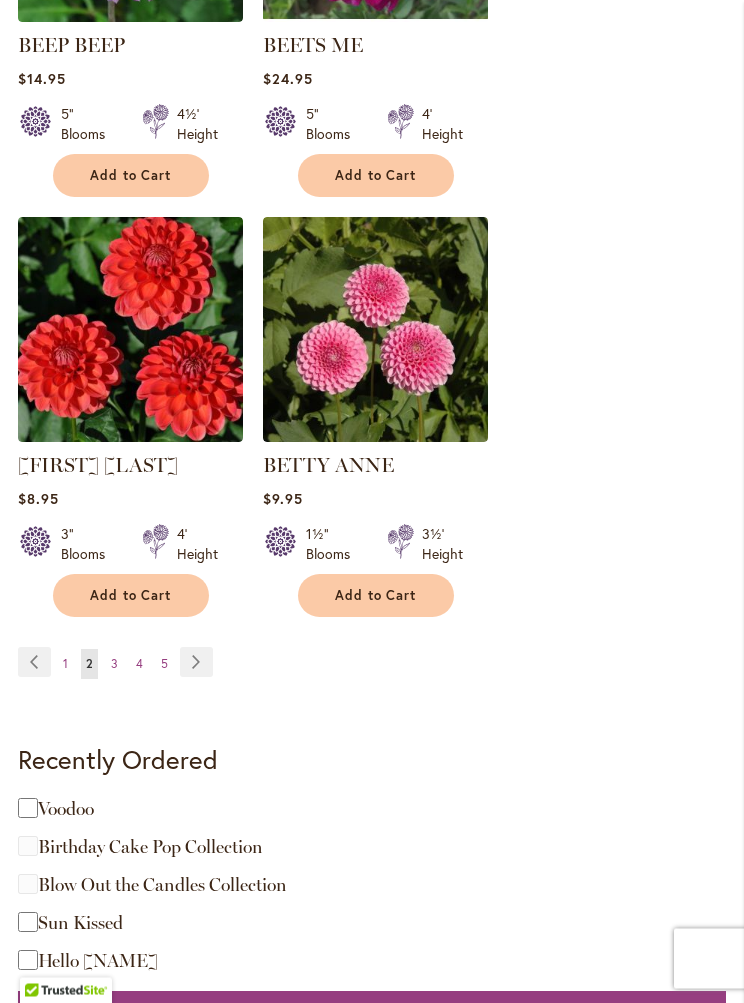 scroll, scrollTop: 3540, scrollLeft: 0, axis: vertical 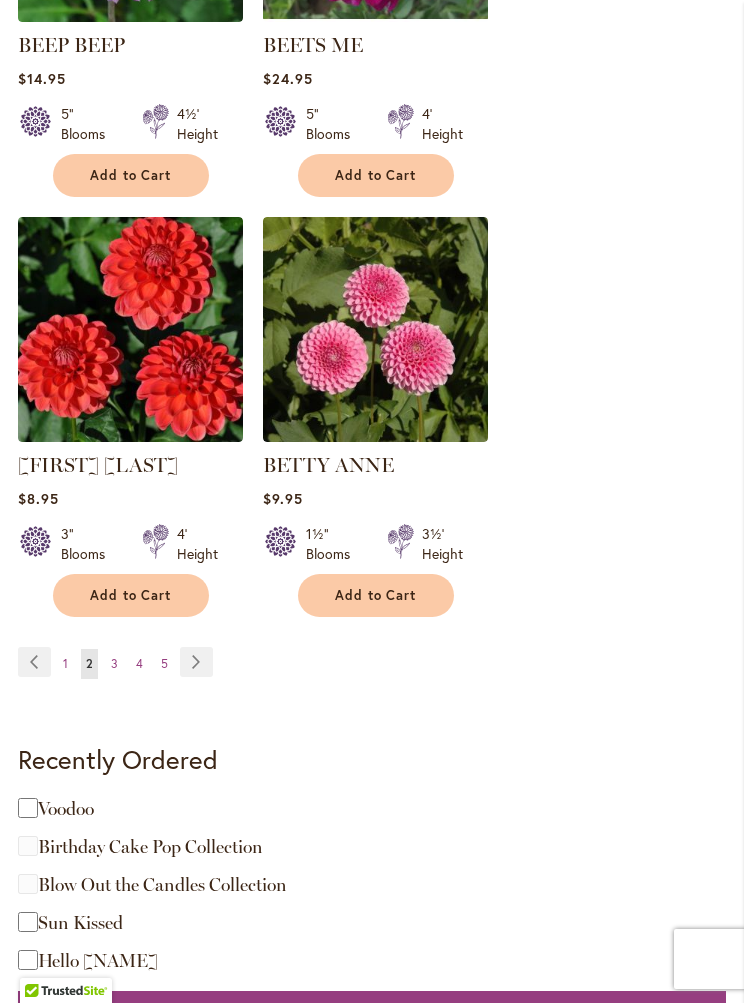 click on "Voodoo" at bounding box center (66, 809) 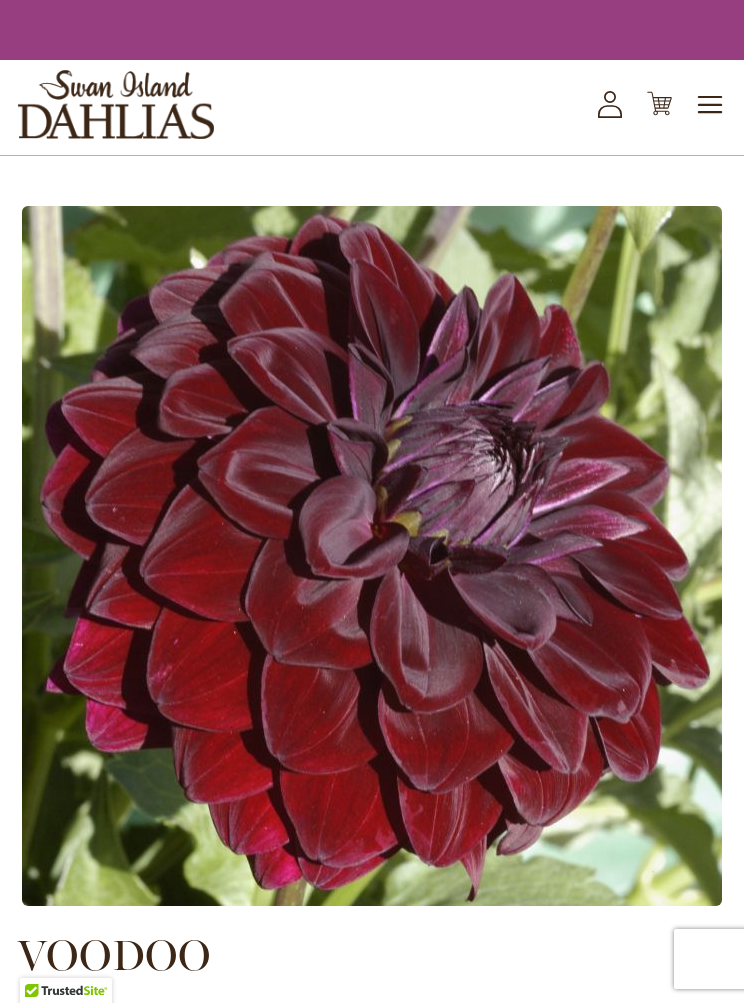 scroll, scrollTop: 0, scrollLeft: 0, axis: both 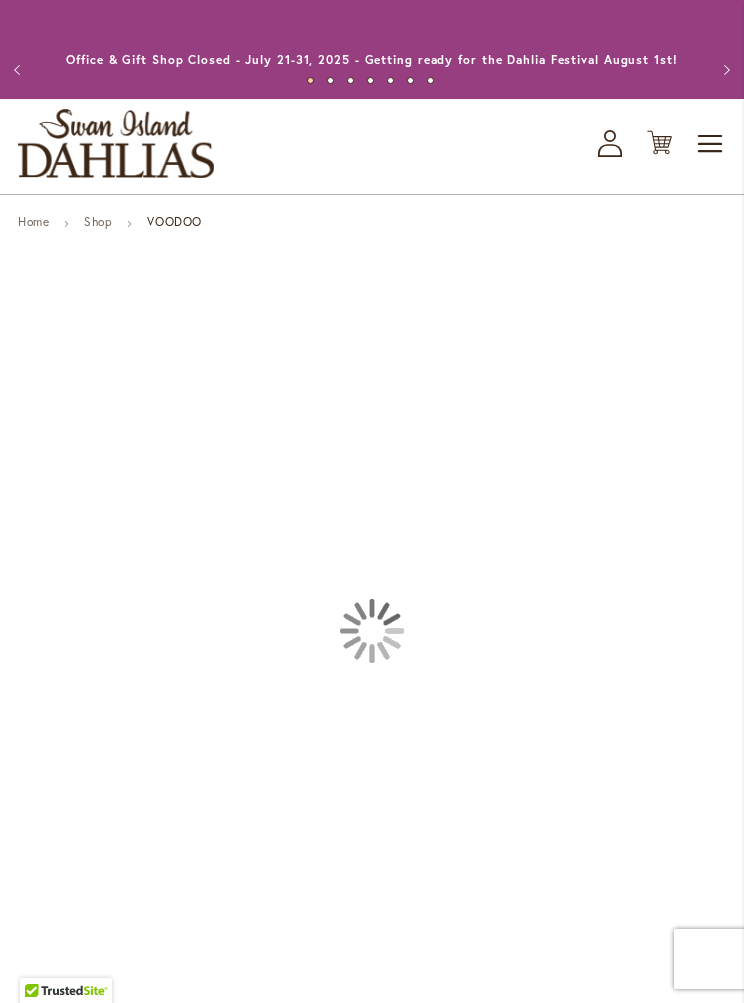 type on "****" 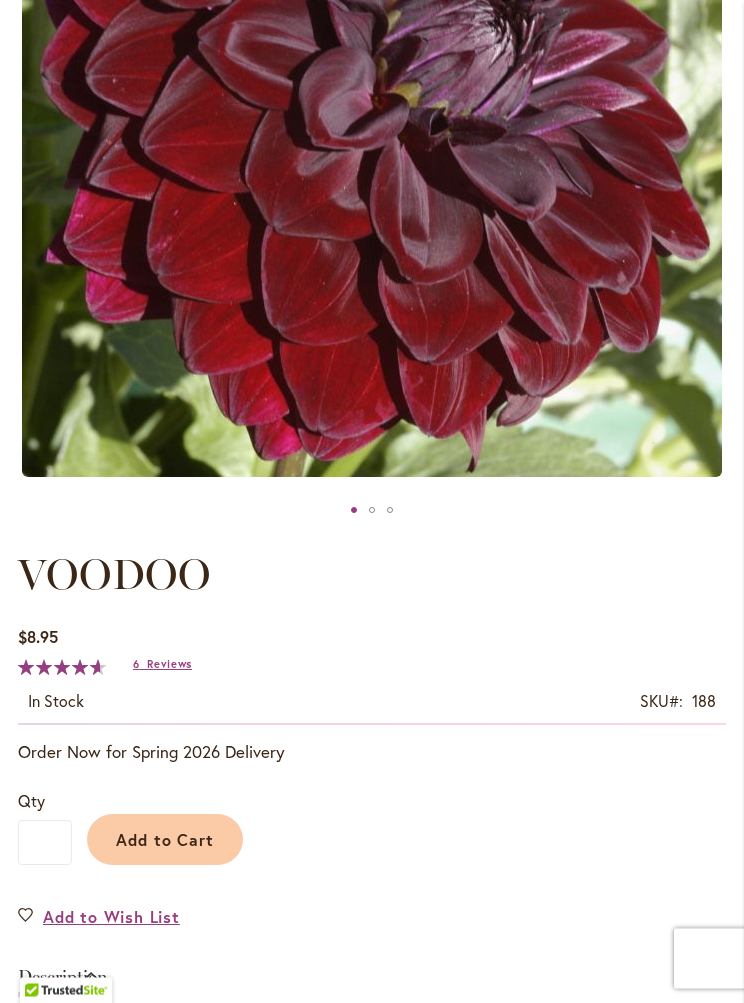scroll, scrollTop: 504, scrollLeft: 0, axis: vertical 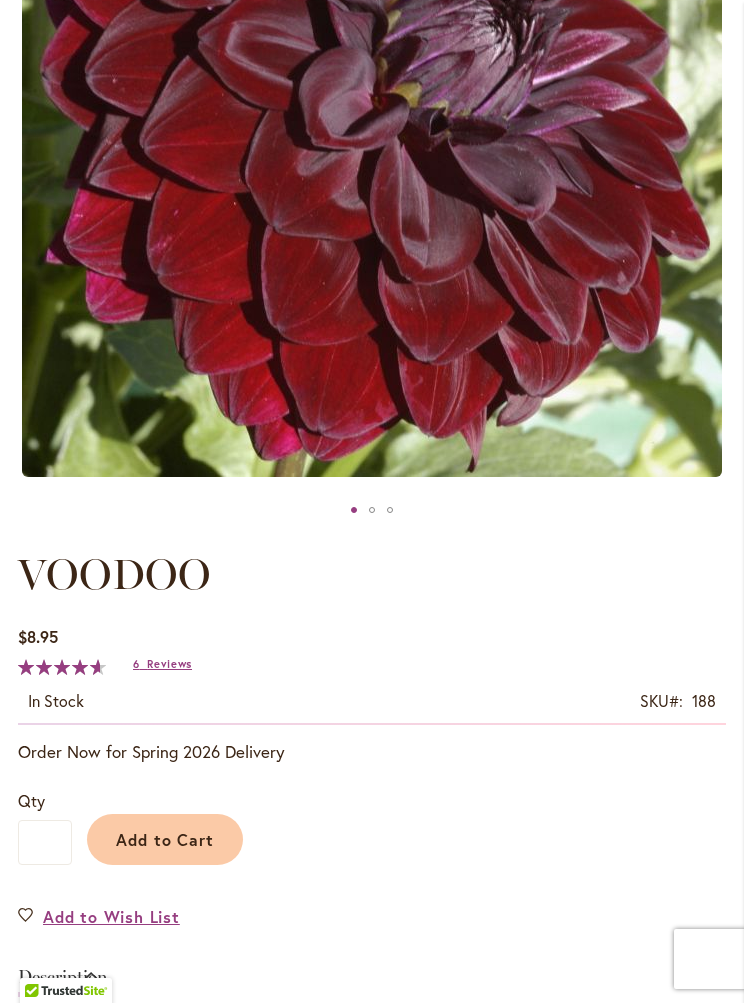 click on "Add to Wish List" at bounding box center (111, 916) 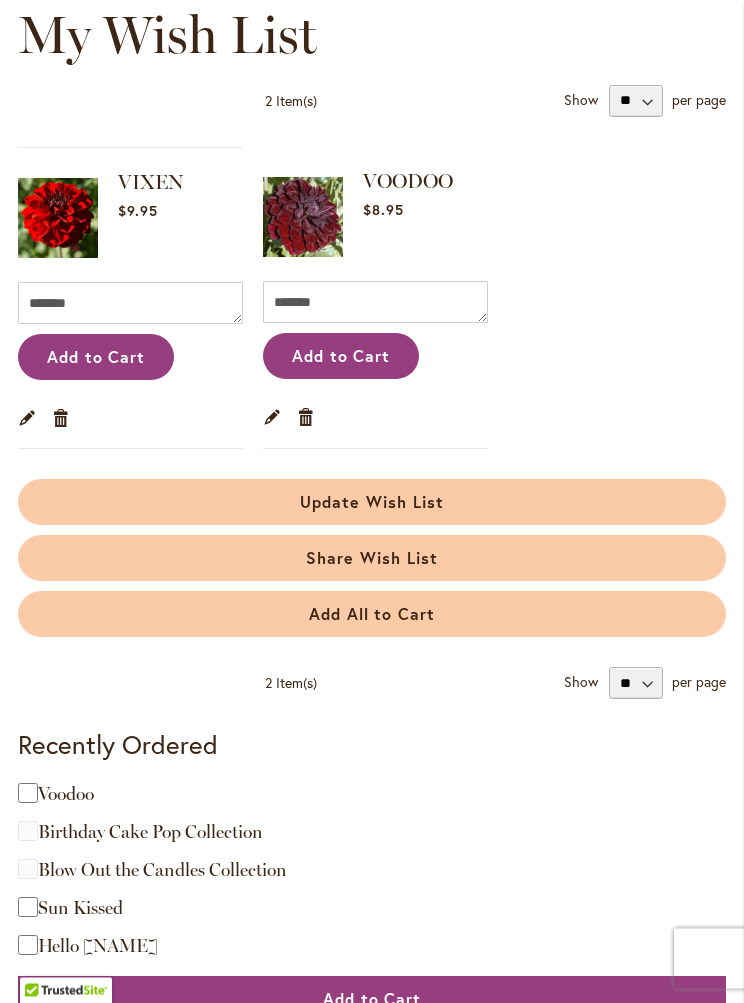 scroll, scrollTop: 304, scrollLeft: 0, axis: vertical 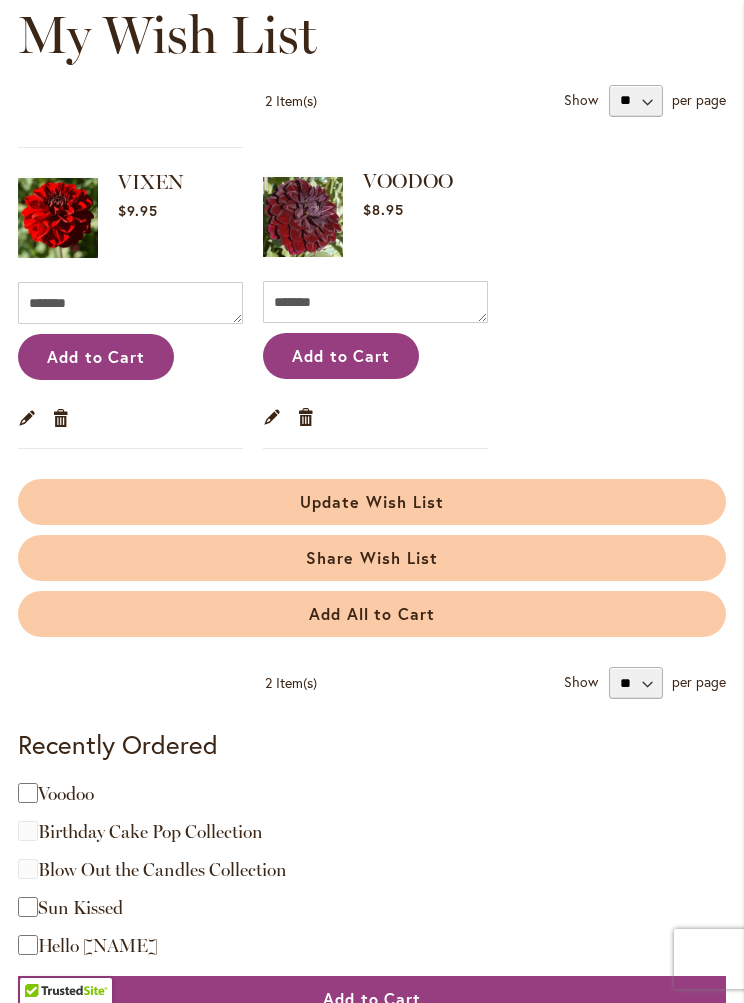 click on "Sun Kissed" at bounding box center [80, 908] 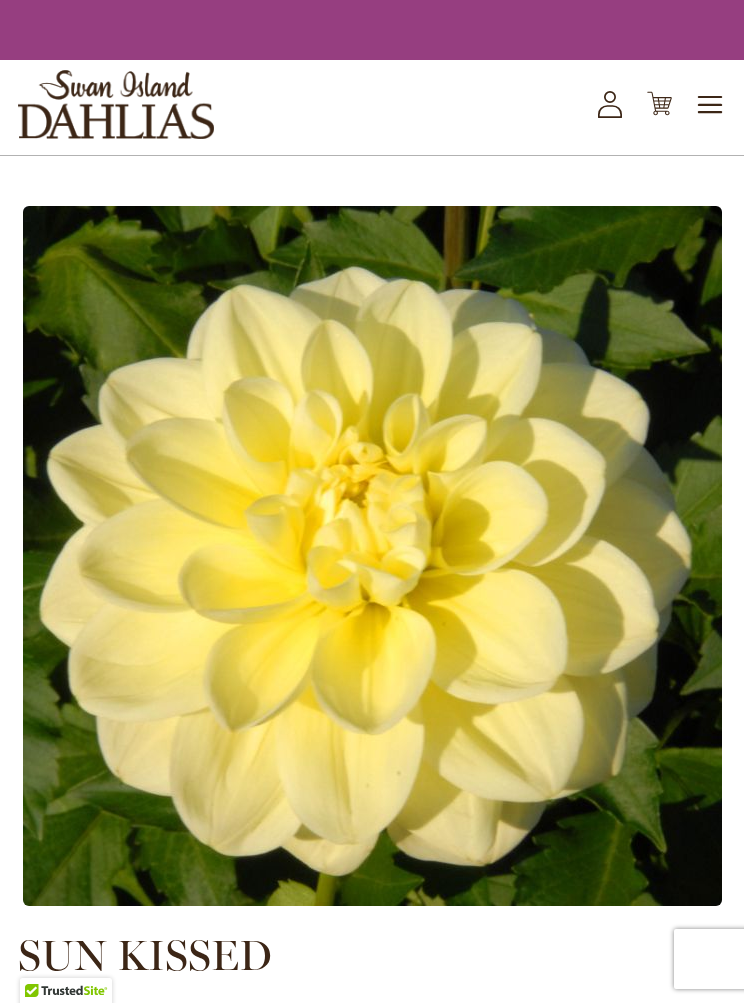 scroll, scrollTop: 0, scrollLeft: 0, axis: both 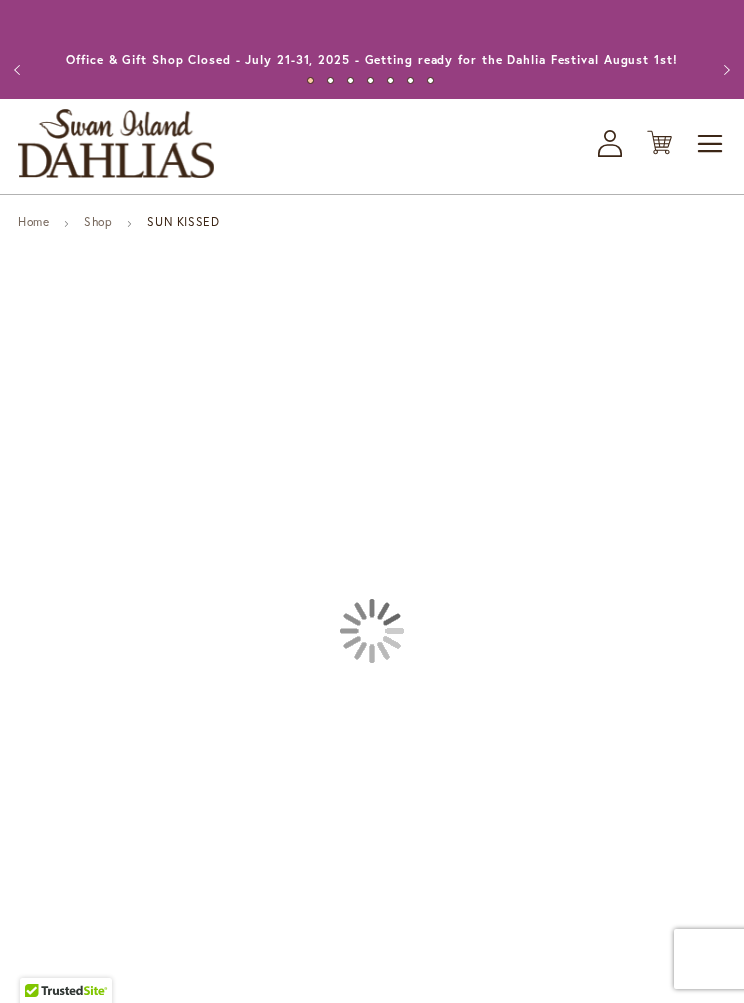 type on "****" 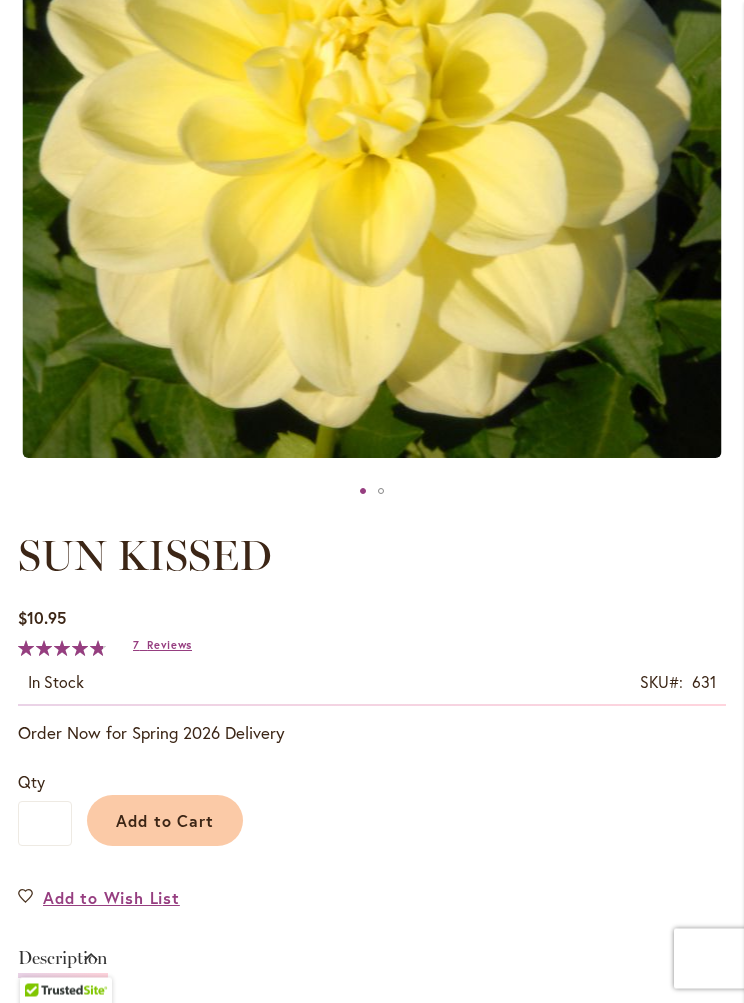 scroll, scrollTop: 524, scrollLeft: 0, axis: vertical 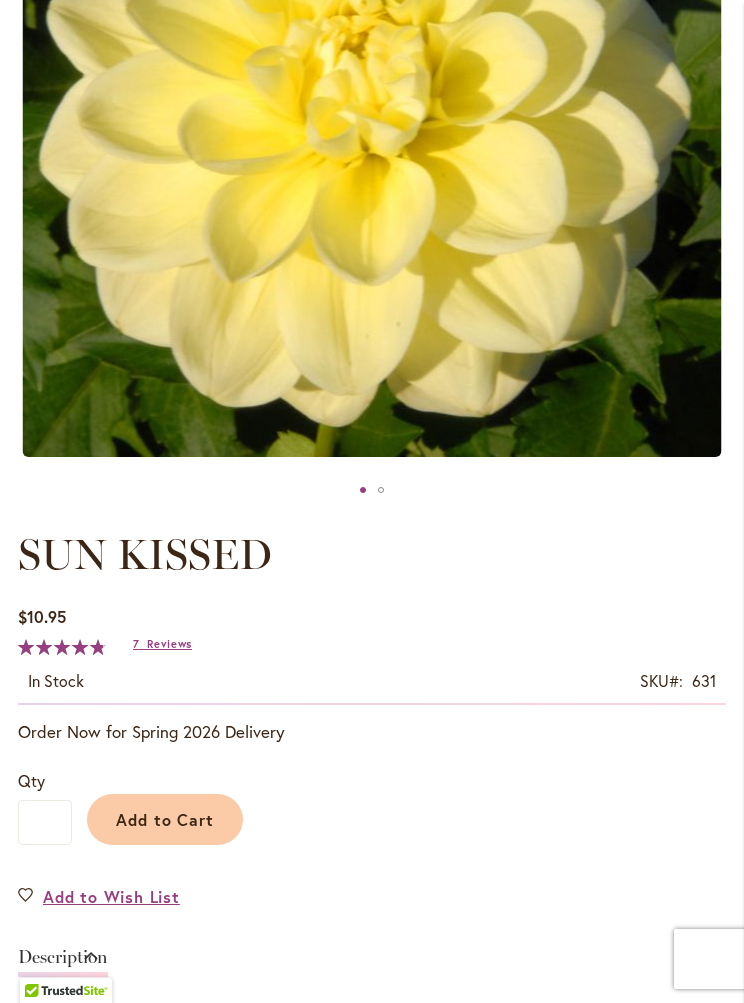 click on "Add to Wish List" at bounding box center (111, 896) 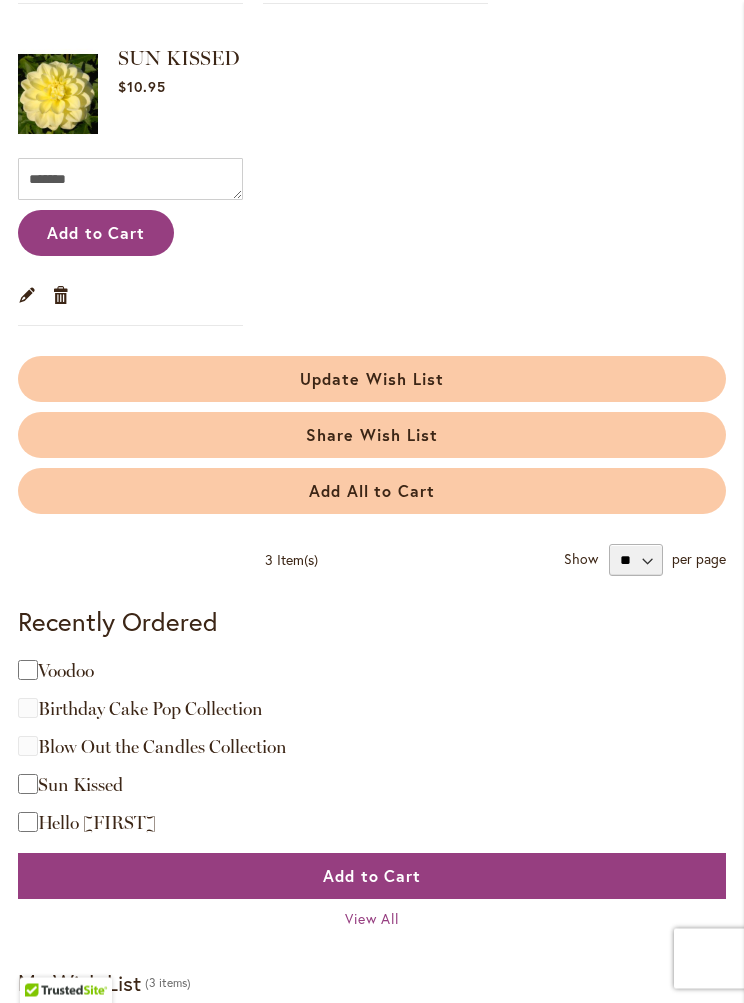 scroll, scrollTop: 749, scrollLeft: 0, axis: vertical 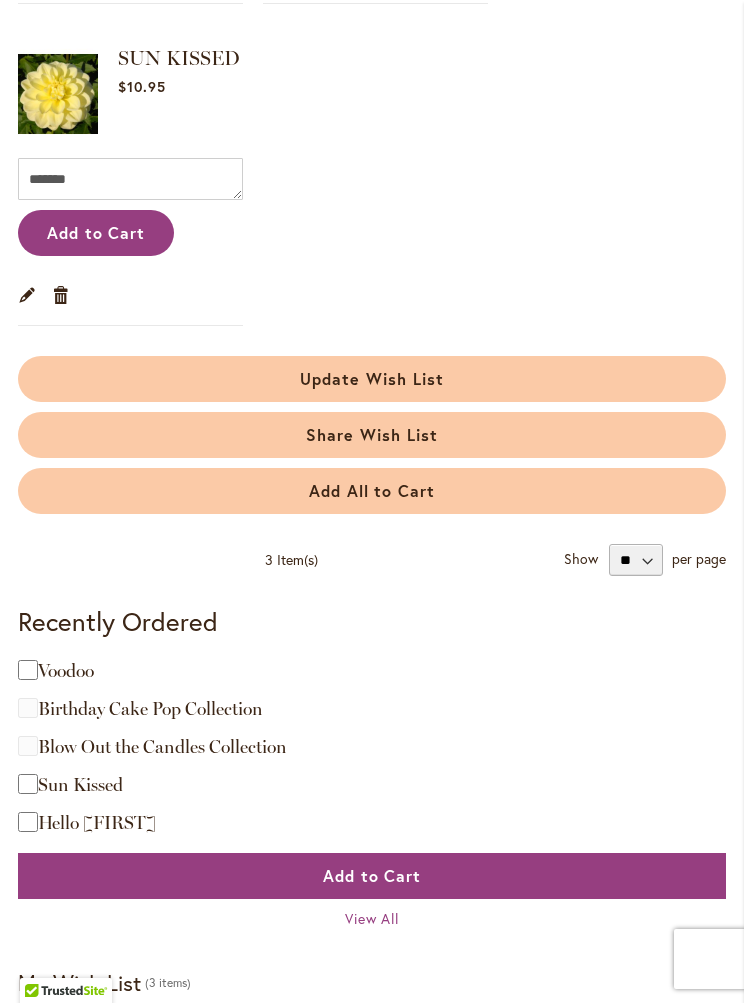 click on "Hello Dahlia" at bounding box center (97, 823) 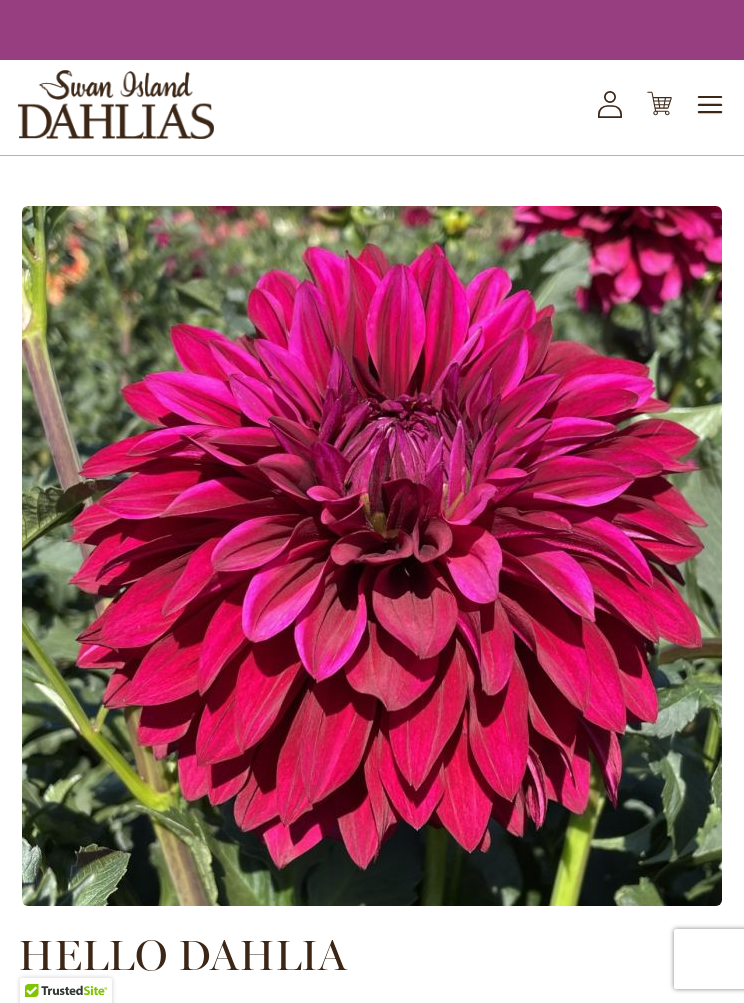 scroll, scrollTop: 0, scrollLeft: 0, axis: both 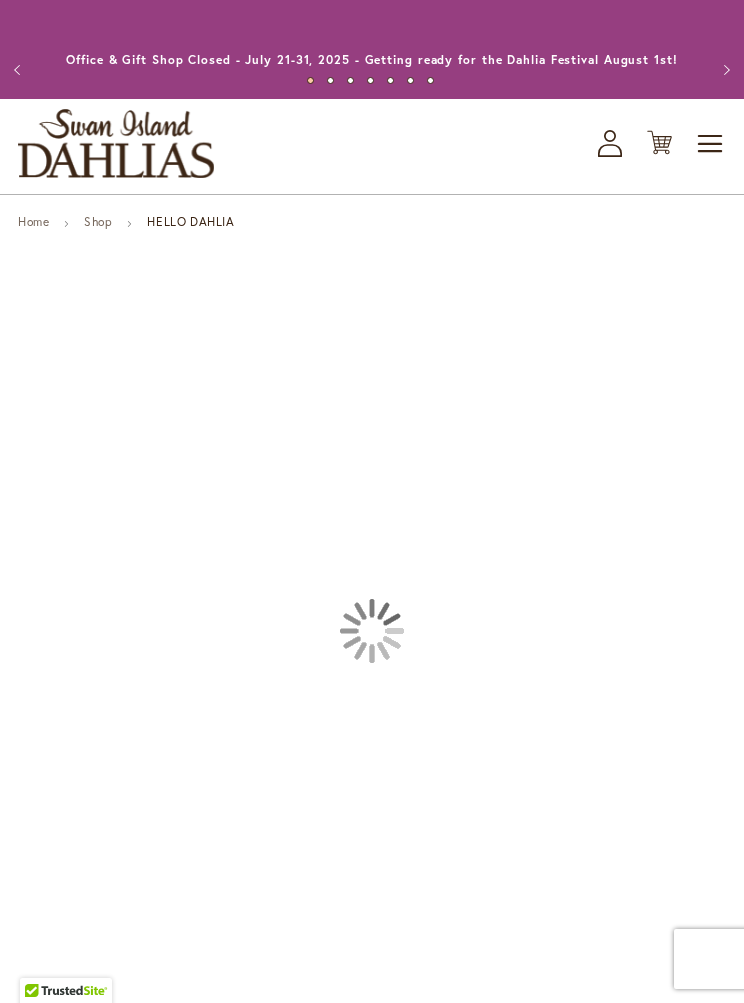 type on "****" 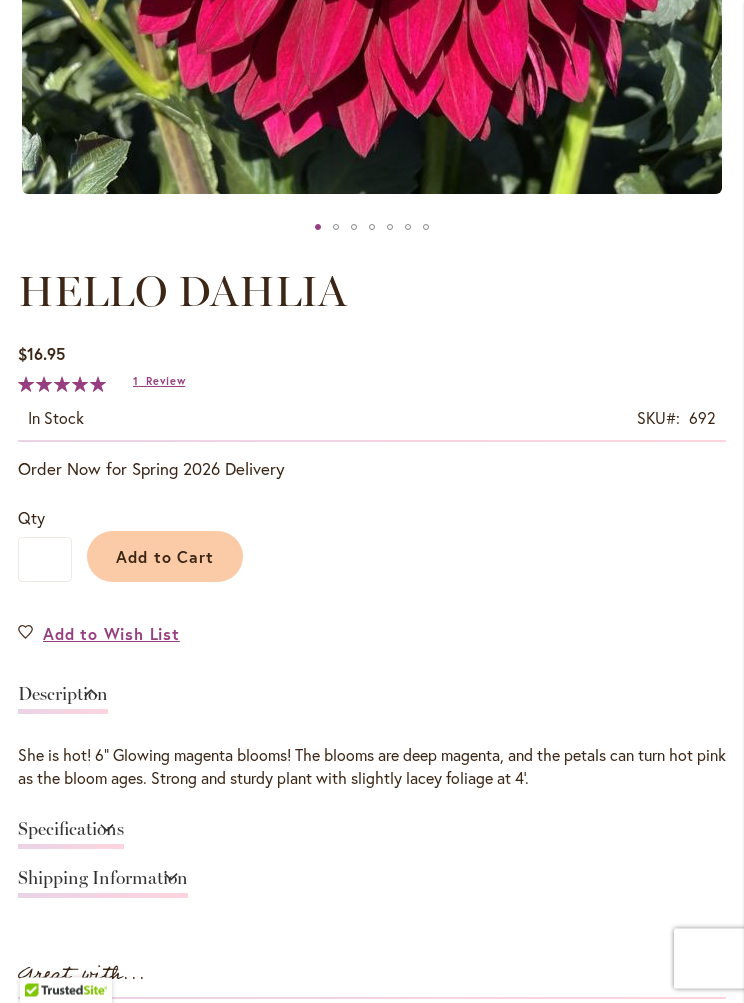 scroll, scrollTop: 787, scrollLeft: 0, axis: vertical 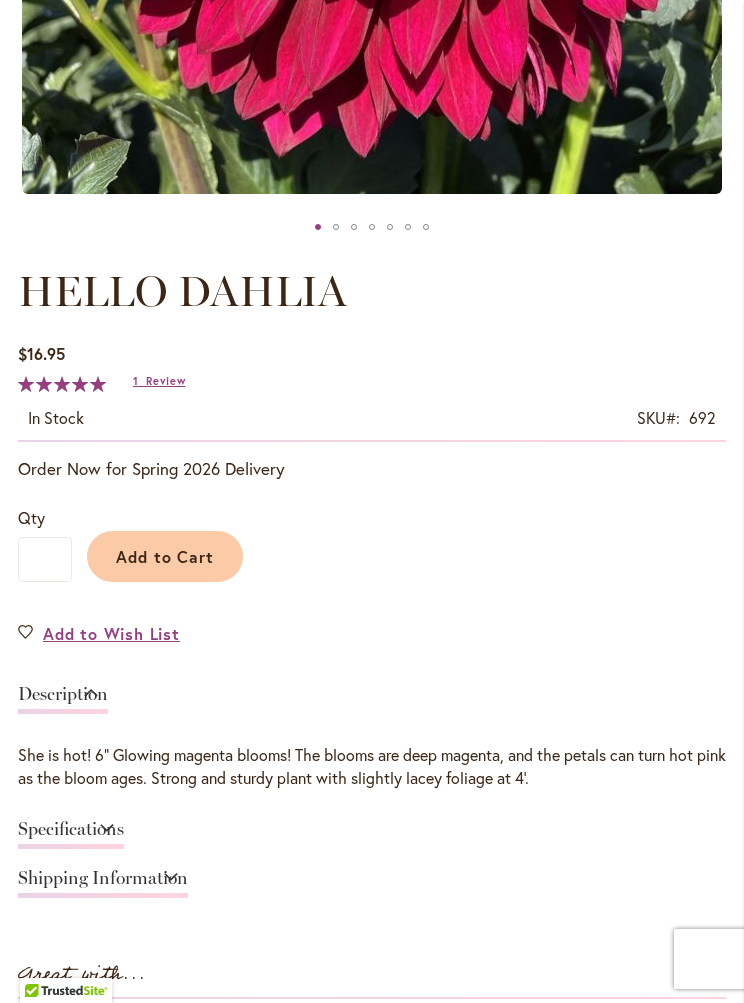 click at bounding box center (375, 1159) 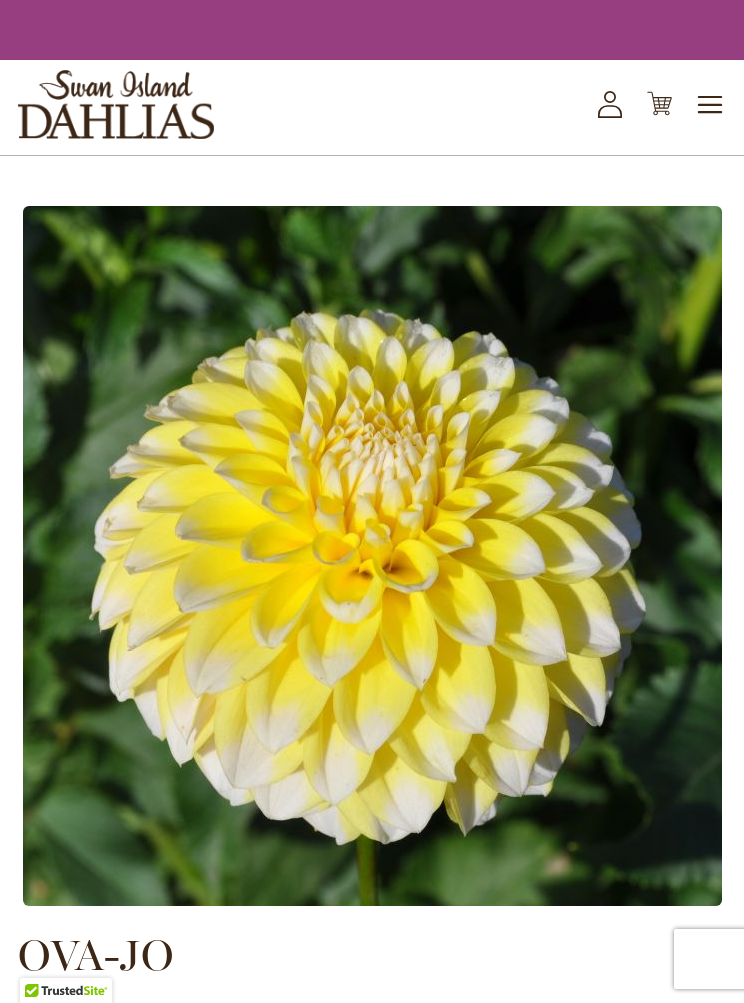 scroll, scrollTop: 0, scrollLeft: 0, axis: both 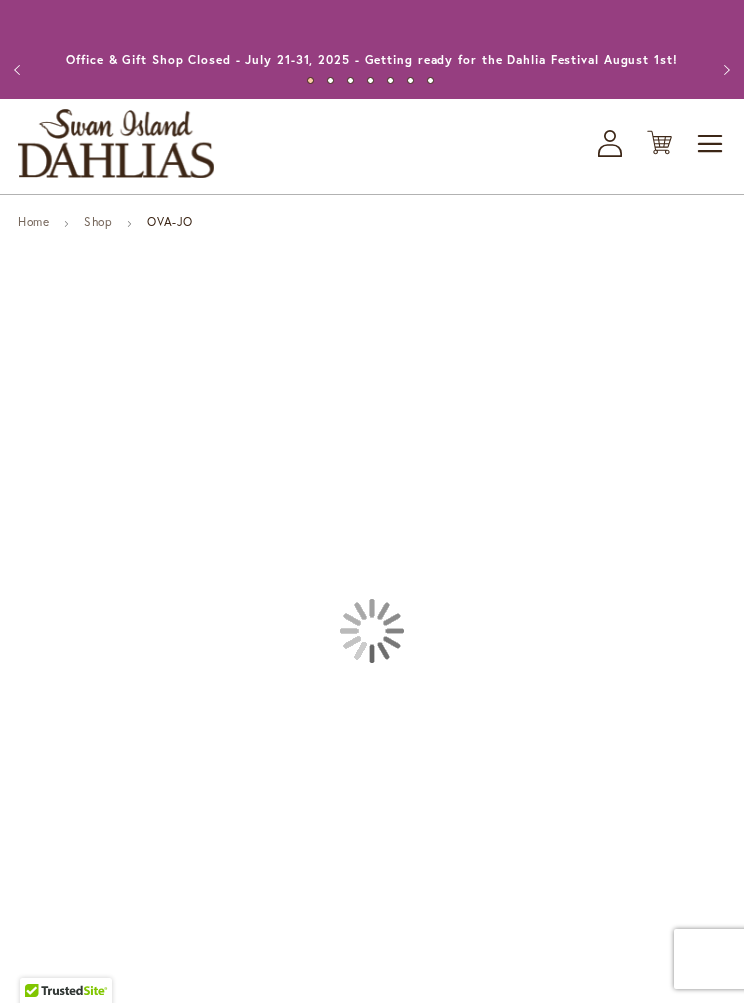 type on "****" 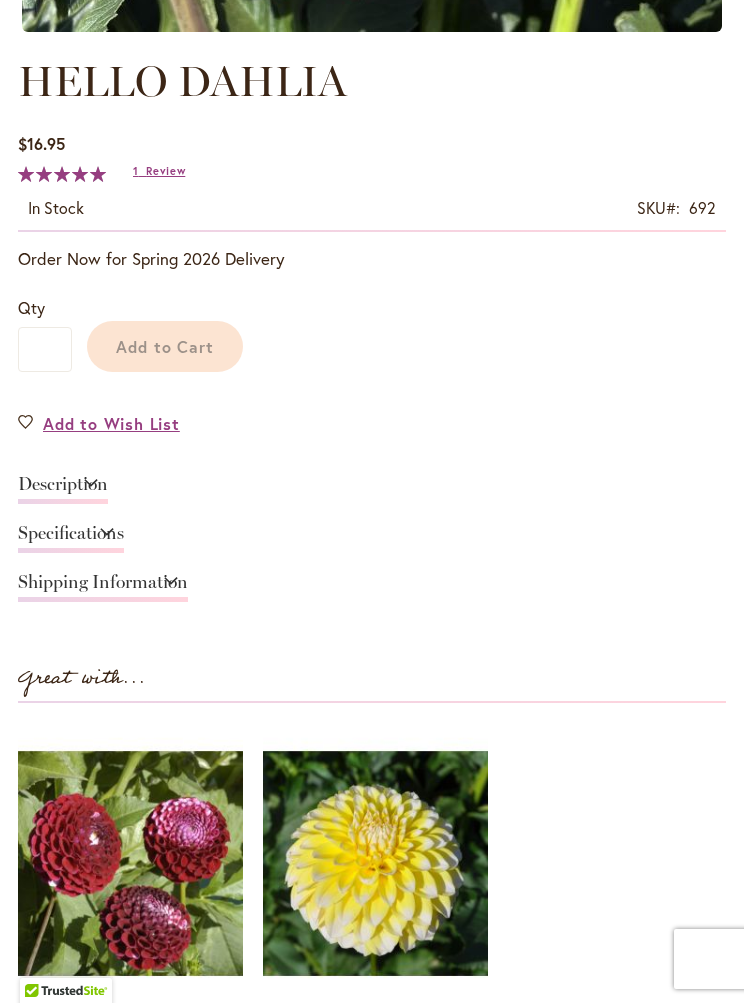 type on "****" 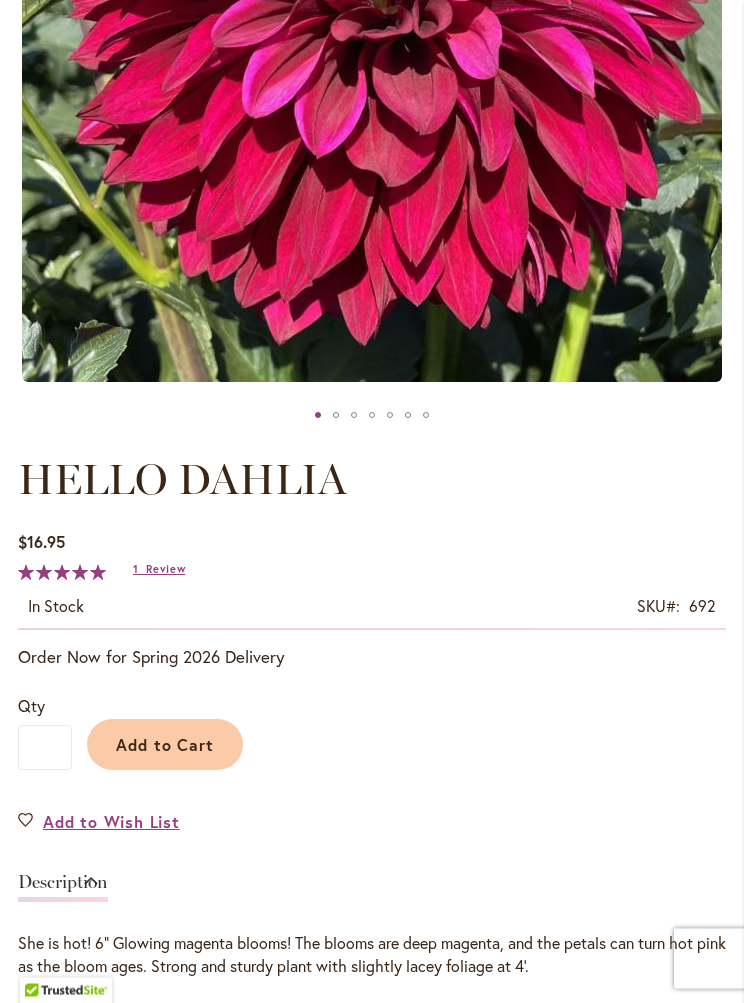 scroll, scrollTop: 599, scrollLeft: 0, axis: vertical 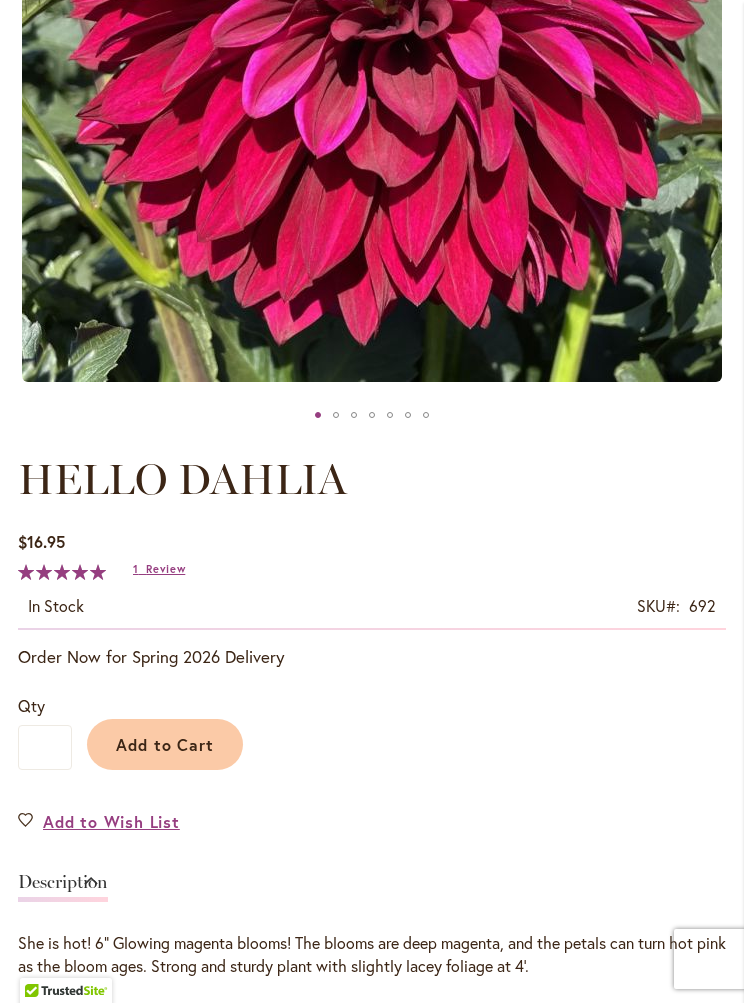 click on "Add to Wish List" at bounding box center (111, 821) 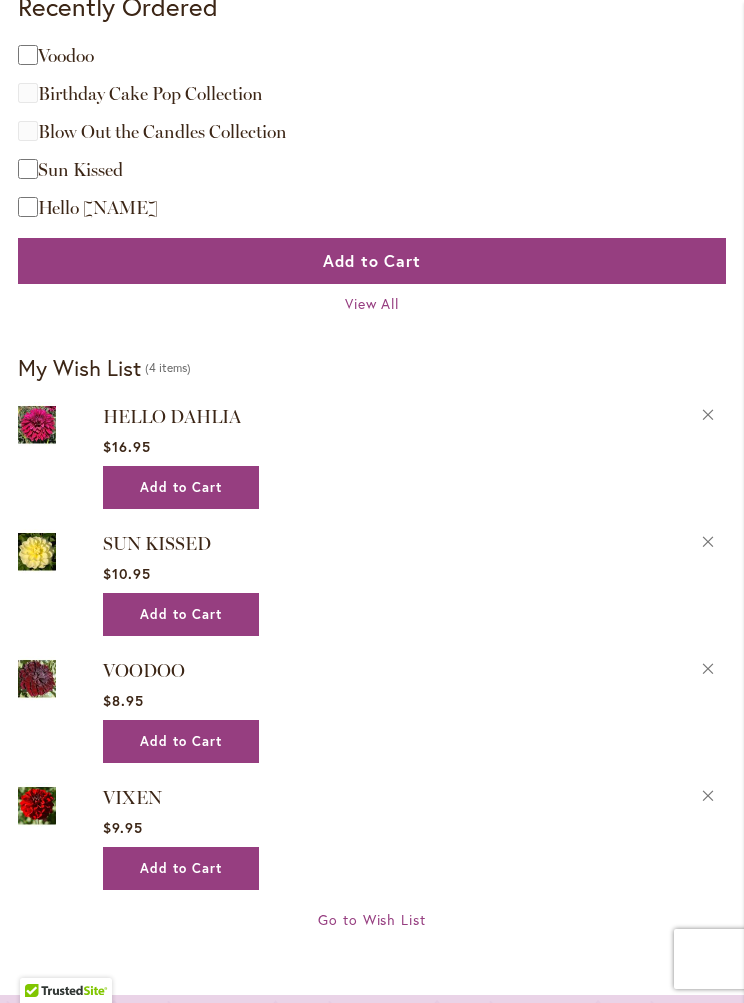 scroll, scrollTop: 1365, scrollLeft: 0, axis: vertical 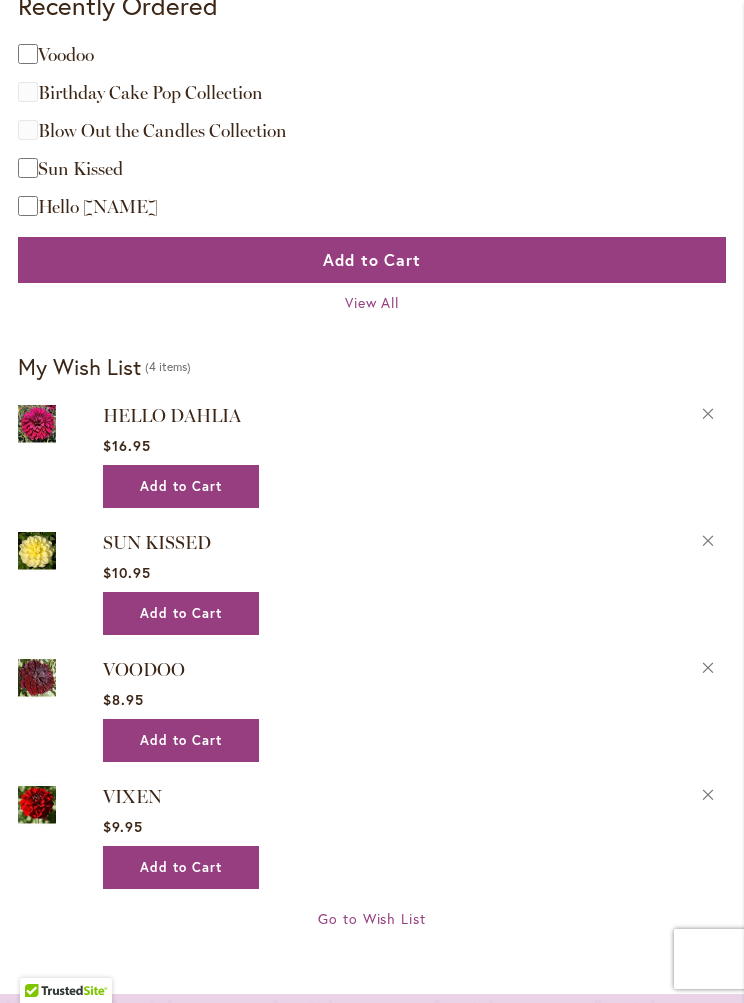 click on "$8.95" at bounding box center (414, 699) 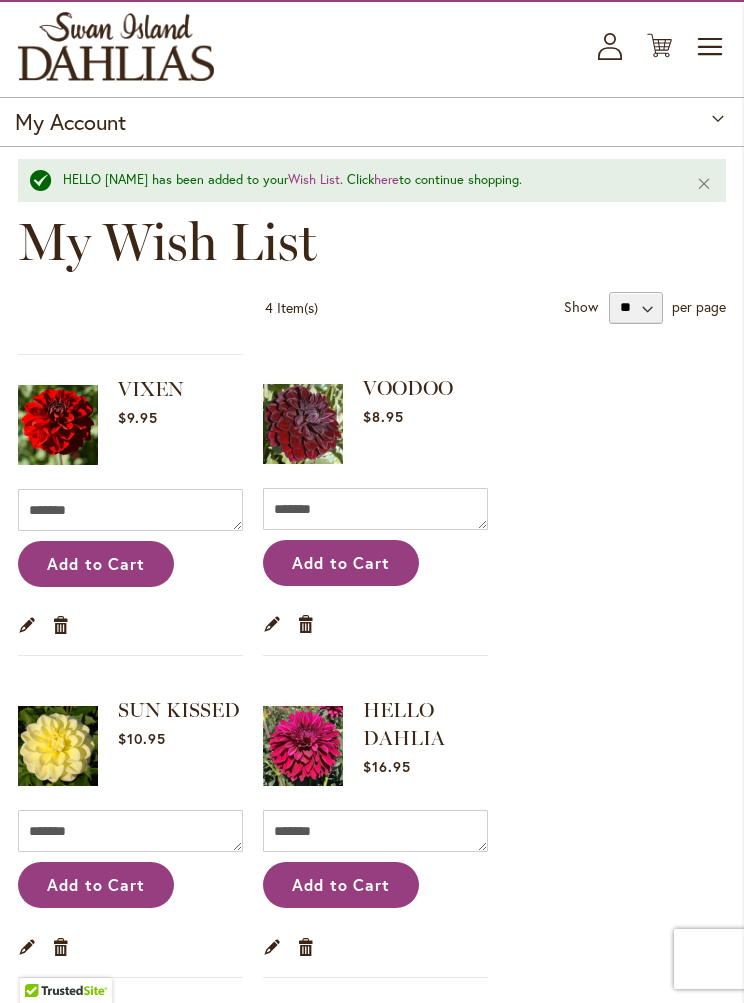 scroll, scrollTop: 95, scrollLeft: 0, axis: vertical 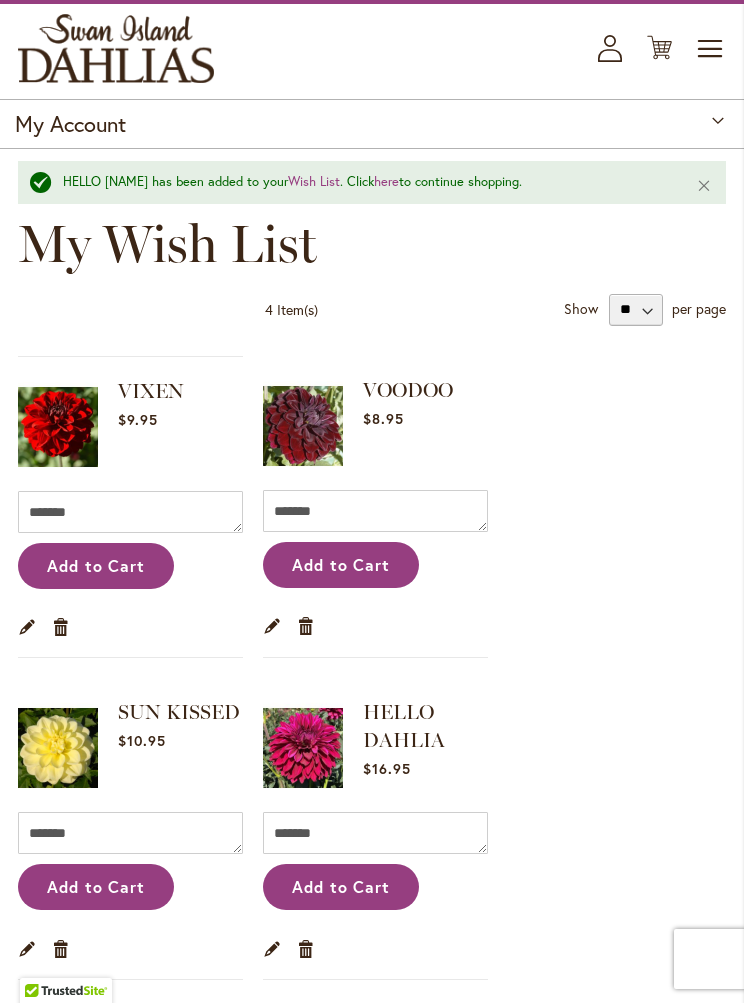 click on "HELLO DAHLIA has been added to your  Wish List . Click  here  to continue shopping." at bounding box center [364, 182] 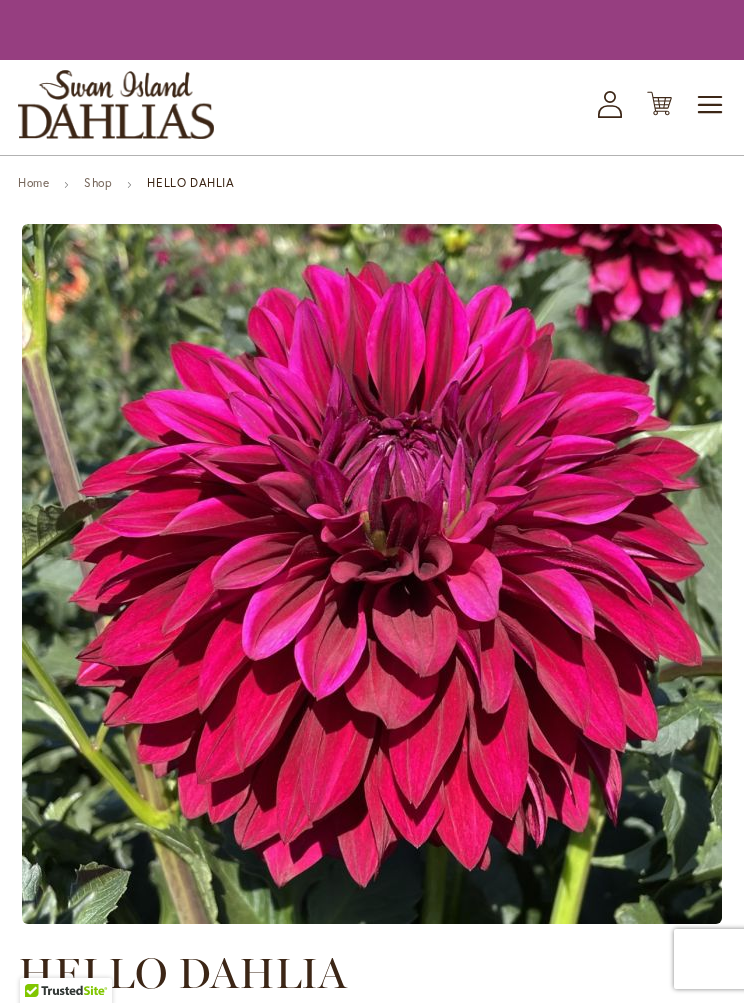 scroll, scrollTop: 0, scrollLeft: 0, axis: both 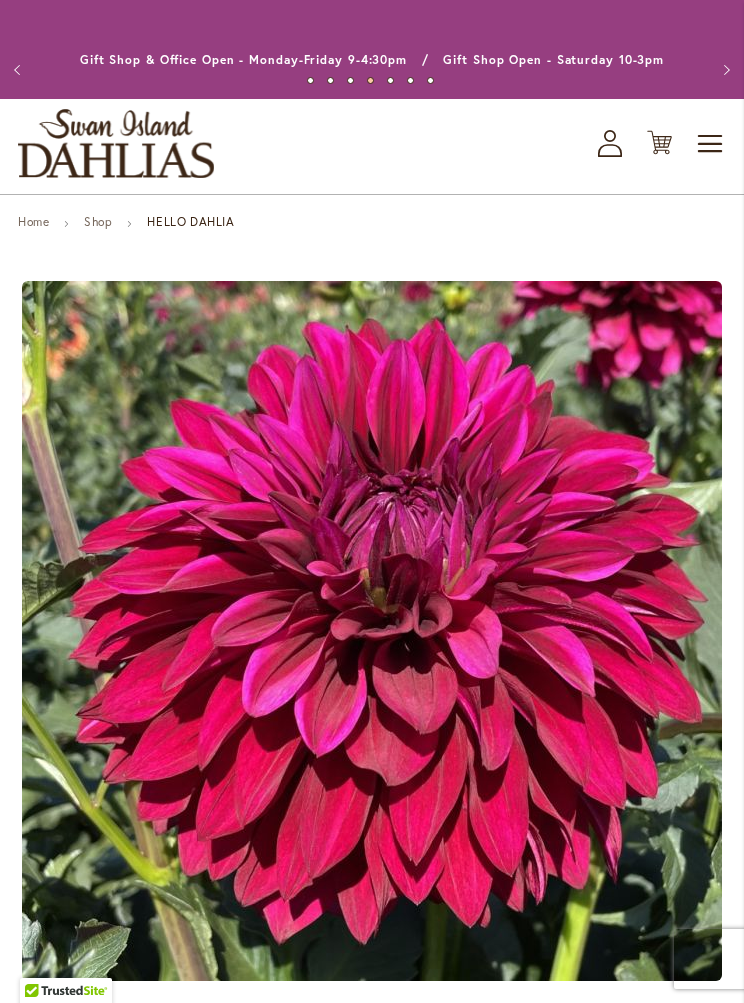 click on "Shop" at bounding box center (98, 221) 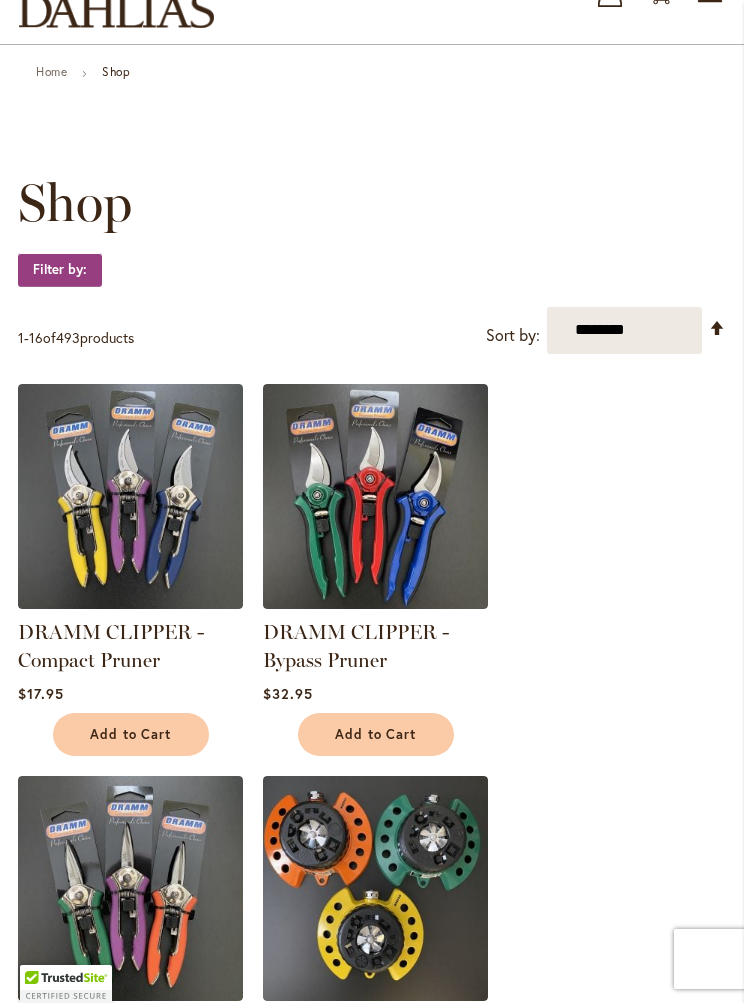 scroll, scrollTop: 0, scrollLeft: 0, axis: both 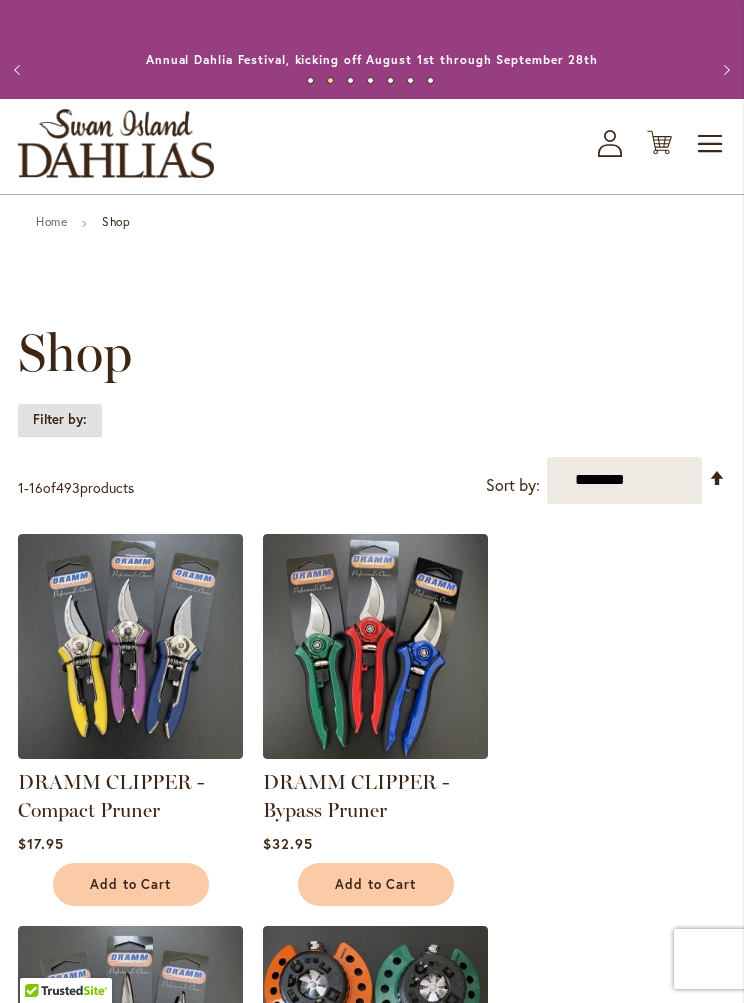 click on "Filter by:" at bounding box center (60, 420) 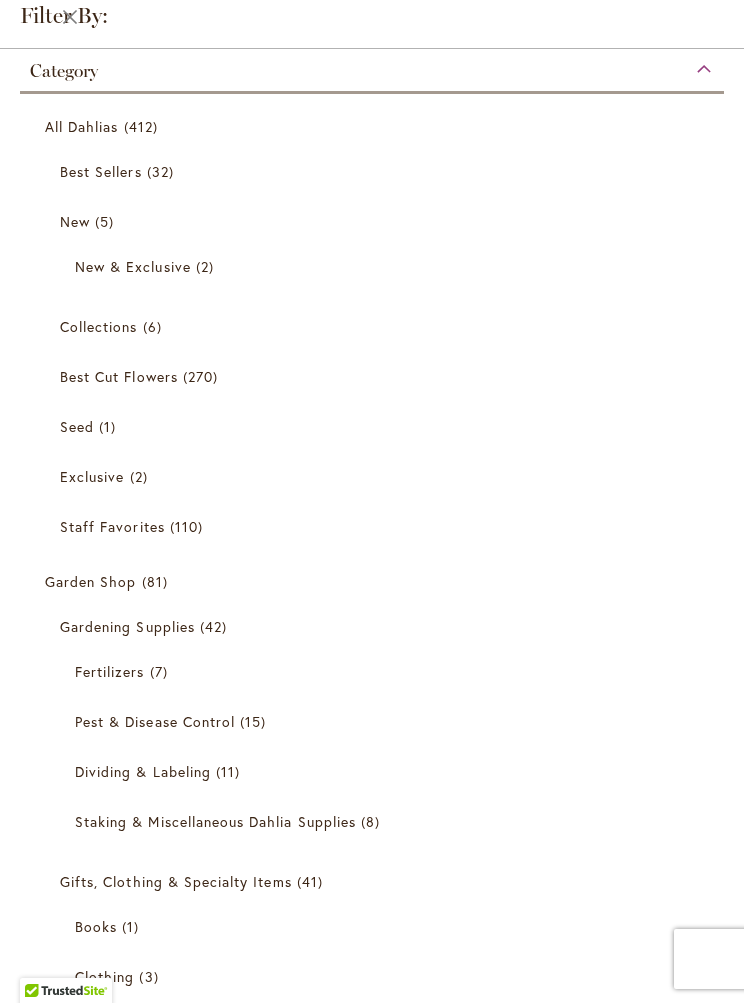 click on "Collections
6
items" at bounding box center [374, 326] 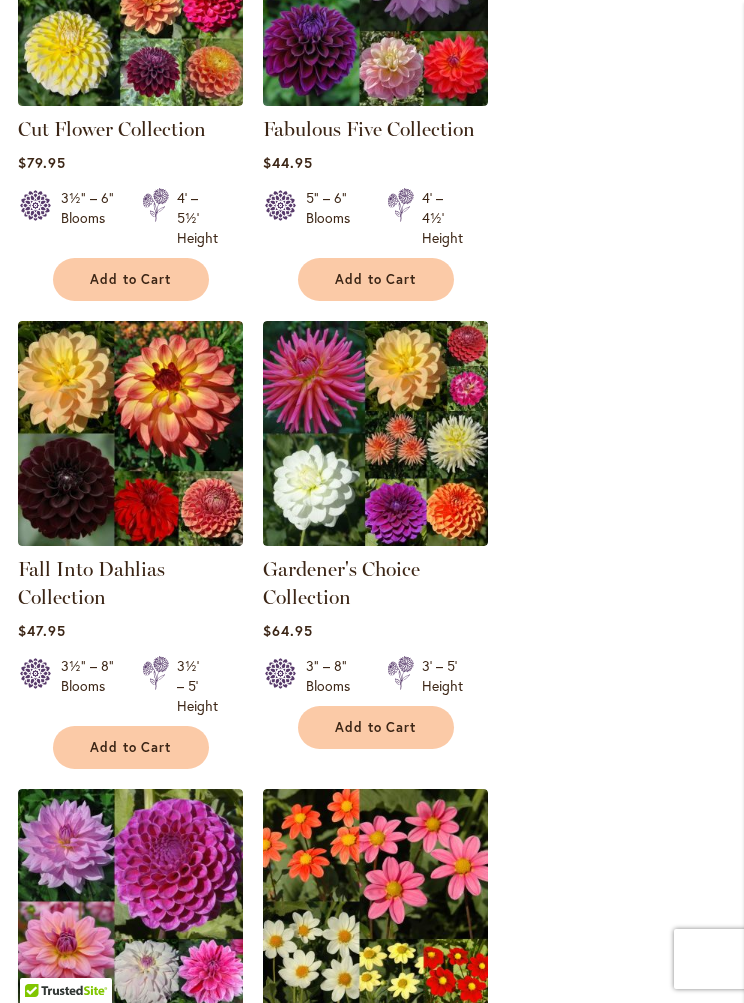 scroll, scrollTop: 777, scrollLeft: 0, axis: vertical 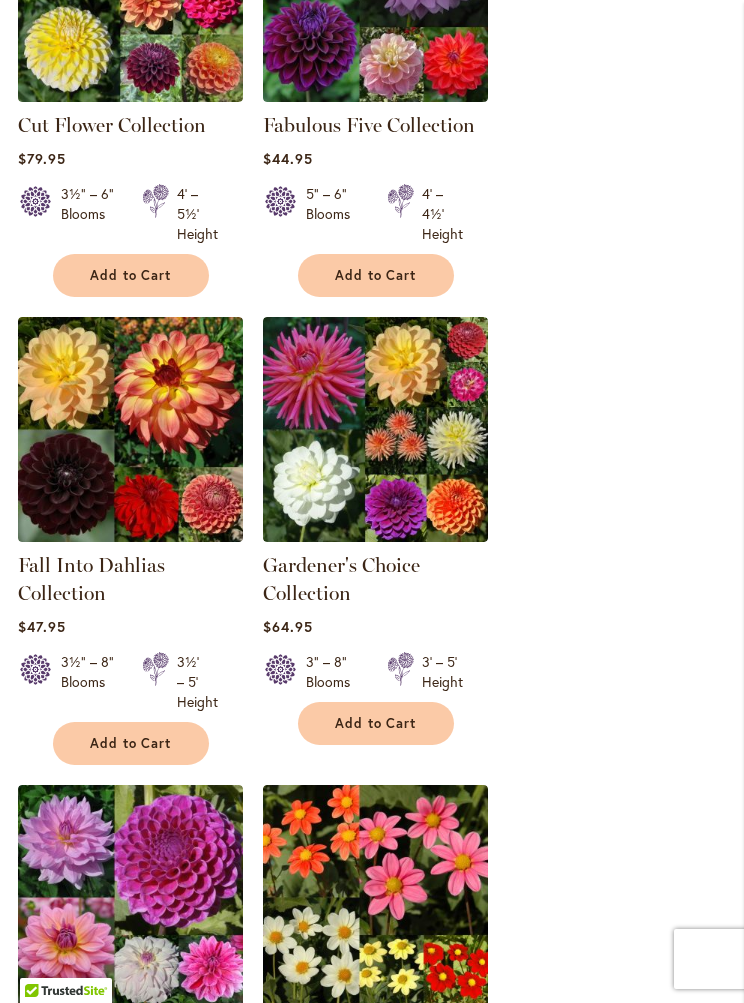 click at bounding box center (375, 429) 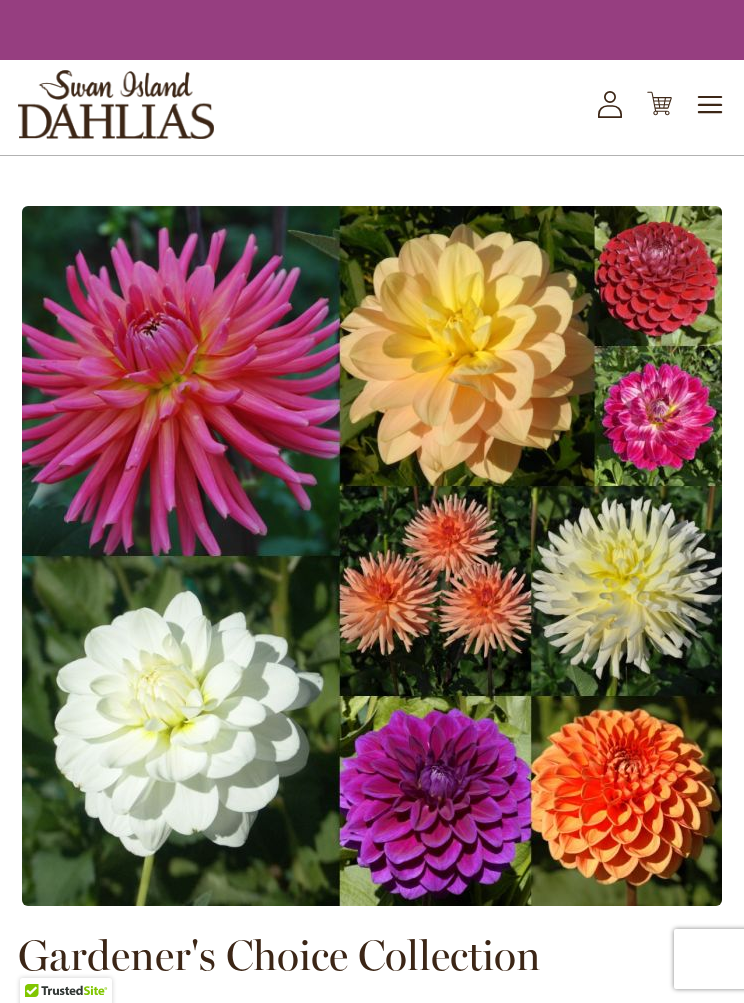 scroll, scrollTop: 0, scrollLeft: 0, axis: both 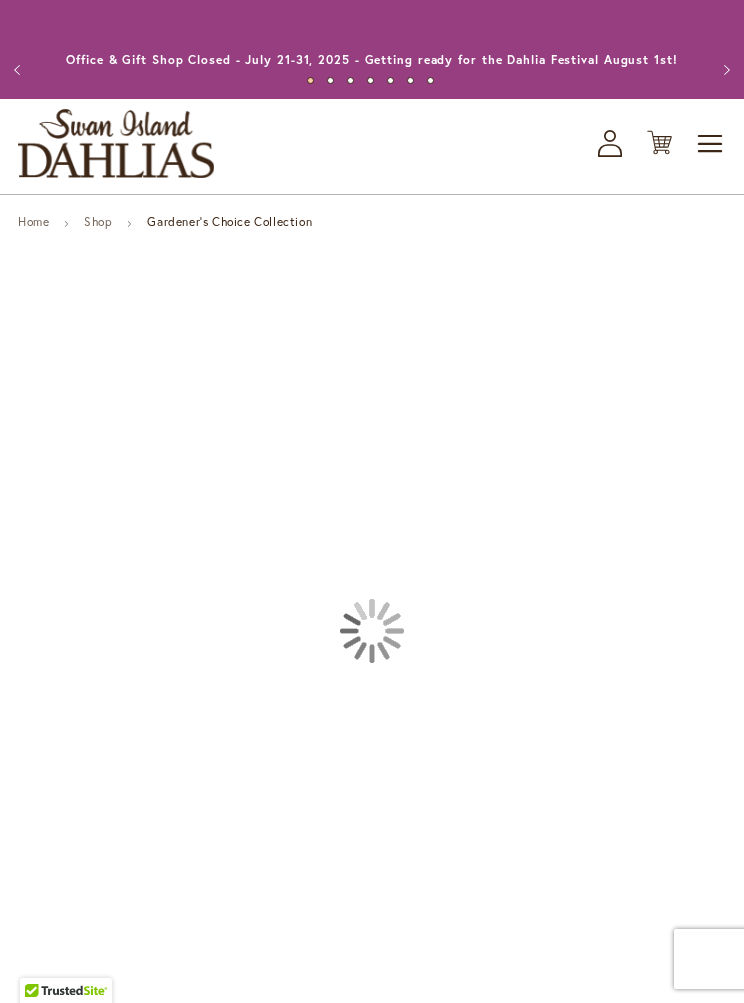 type on "****" 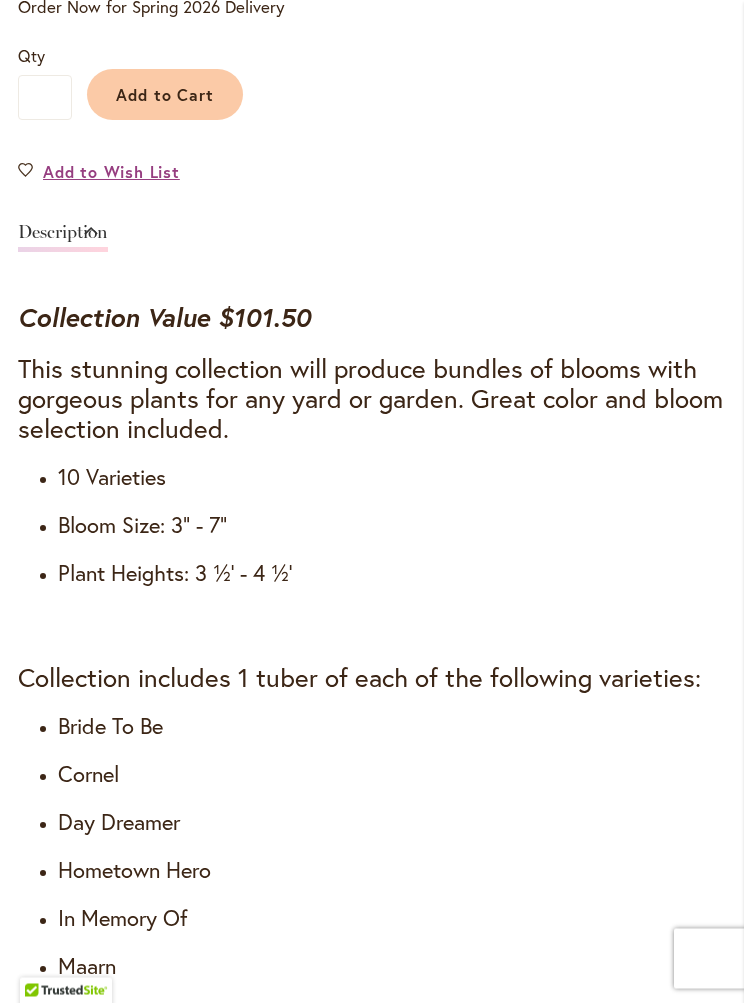 scroll, scrollTop: 1248, scrollLeft: 0, axis: vertical 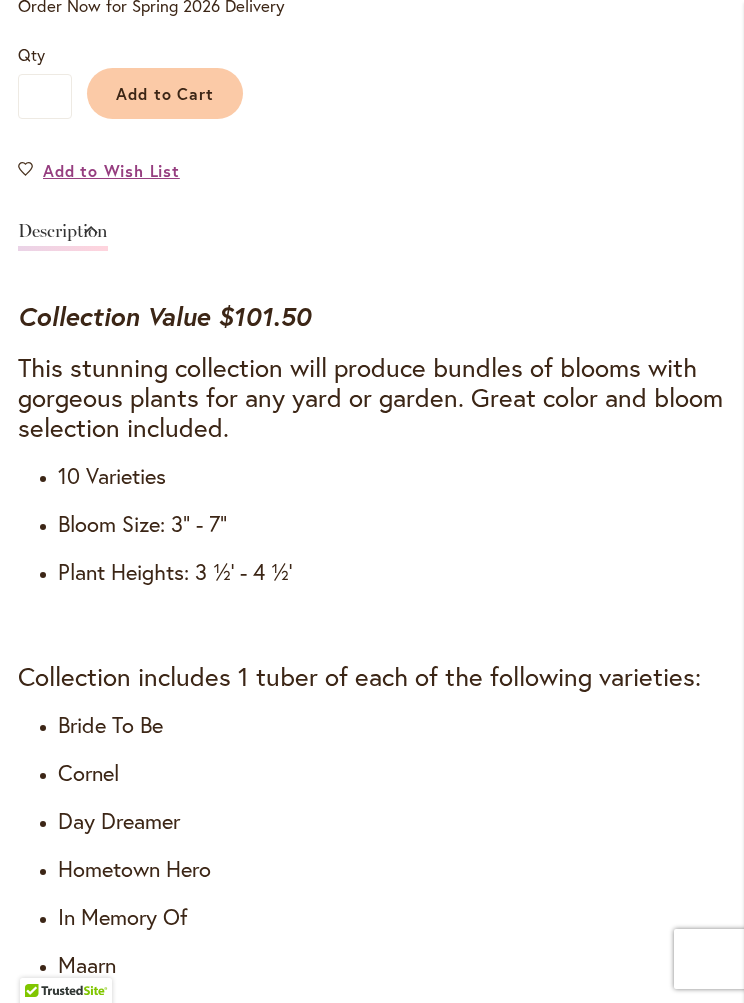 click on "Add to Wish List" at bounding box center [111, 170] 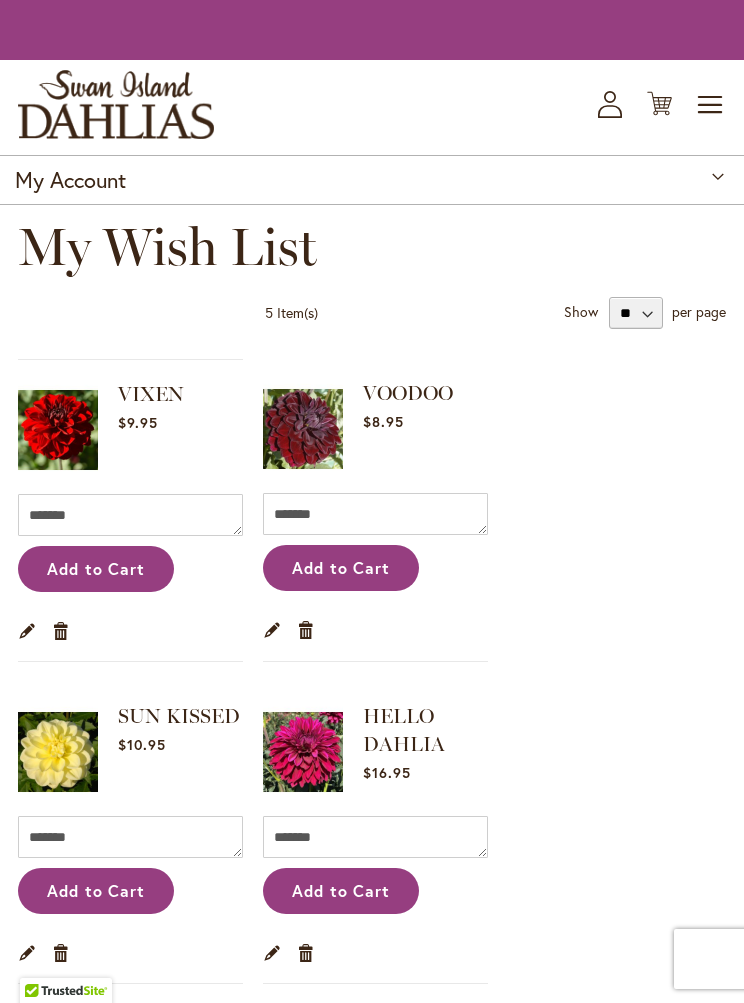 scroll, scrollTop: 0, scrollLeft: 0, axis: both 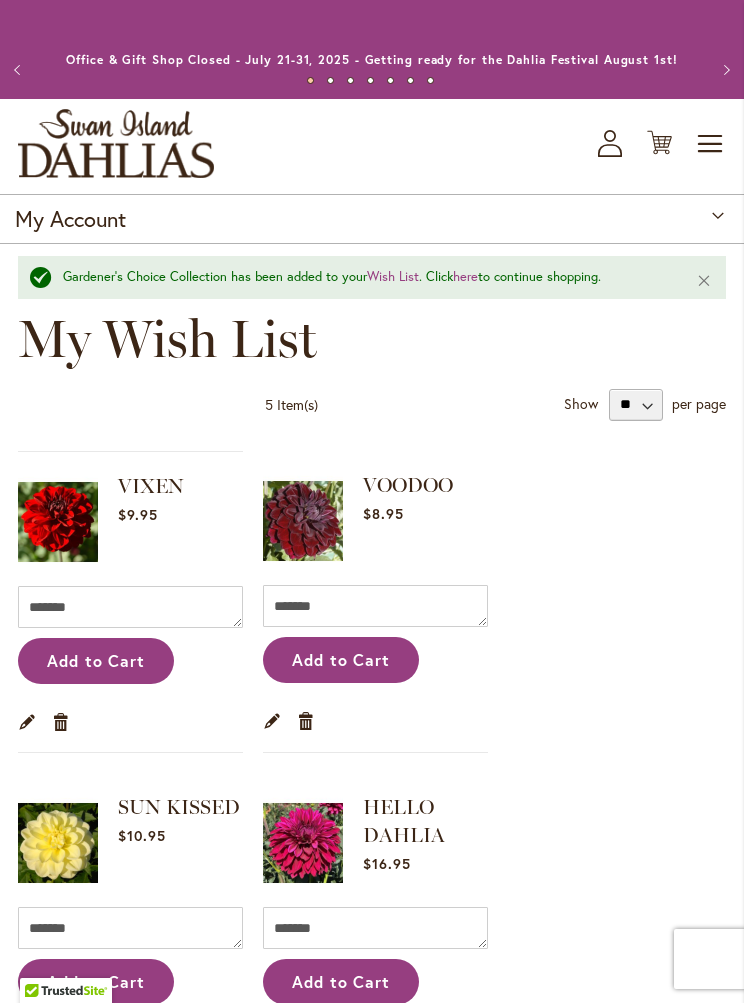 click on "Gardener's Choice Collection has been added to your  Wish List . Click  here  to continue shopping." at bounding box center (364, 277) 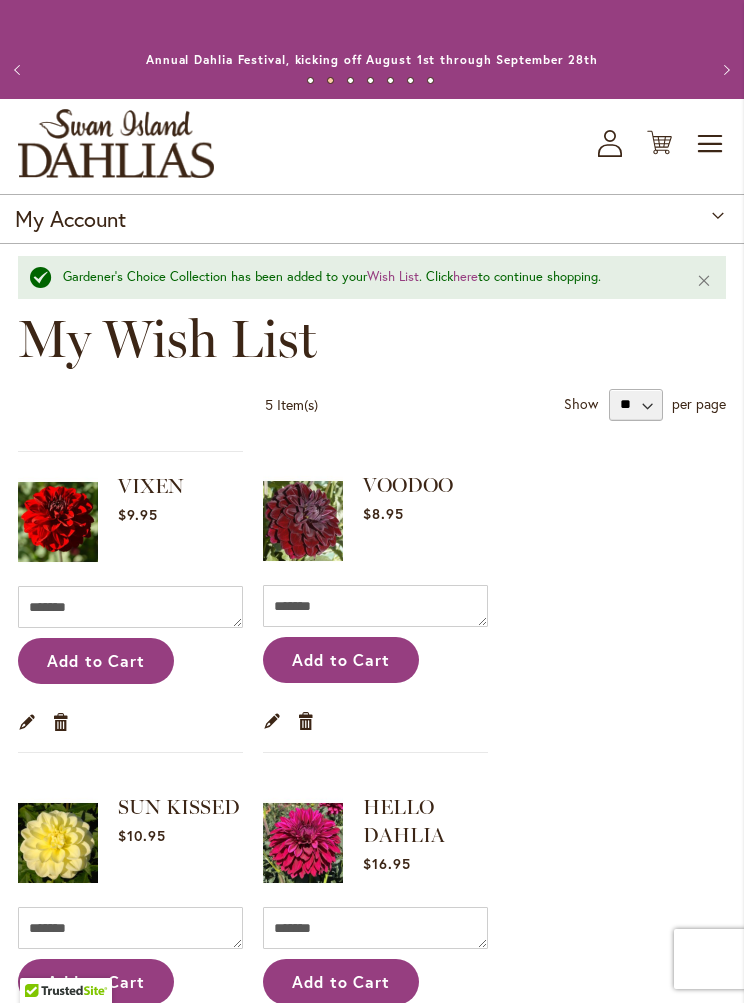 click on "Gardener's Choice Collection has been added to your  Wish List . Click  here  to continue shopping." at bounding box center [364, 277] 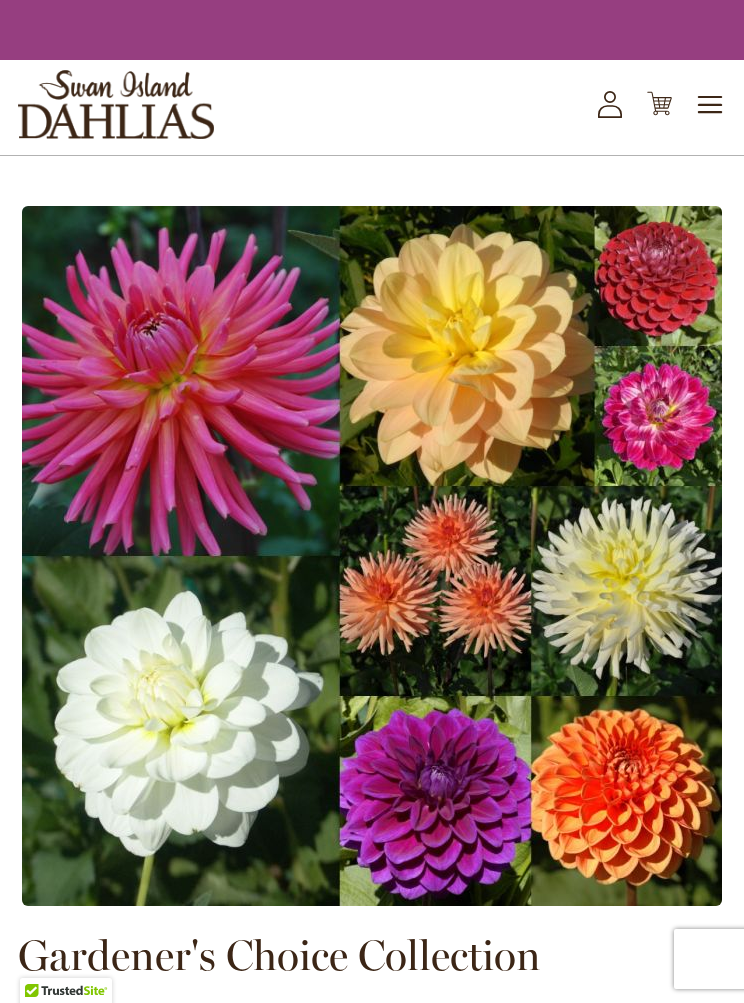 scroll, scrollTop: 0, scrollLeft: 0, axis: both 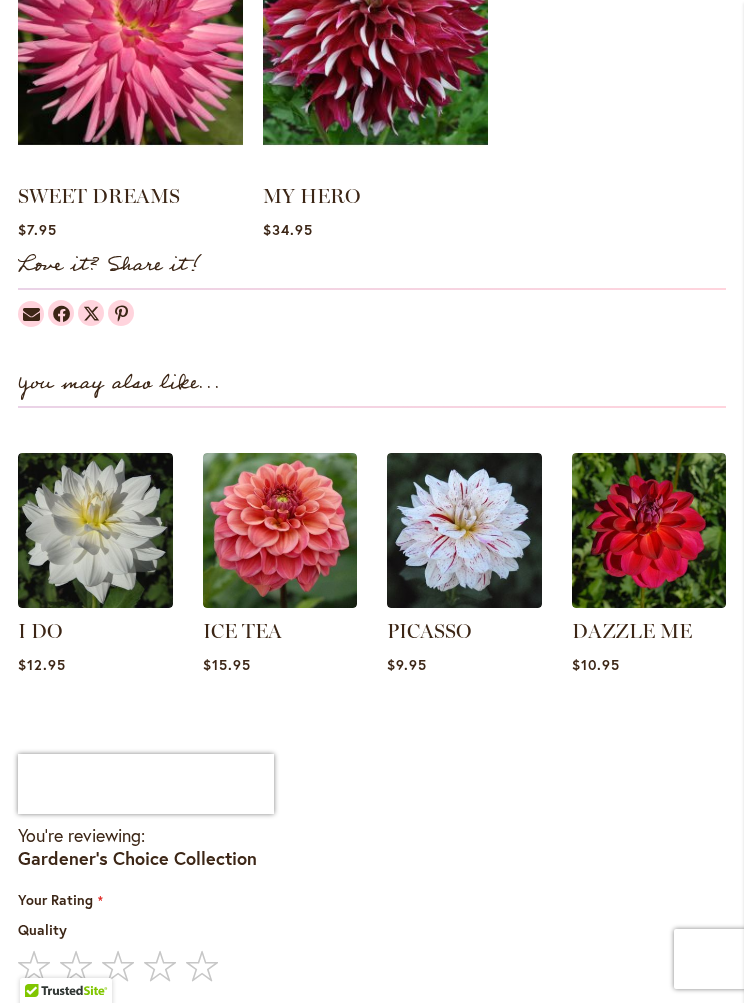 click at bounding box center [464, 530] 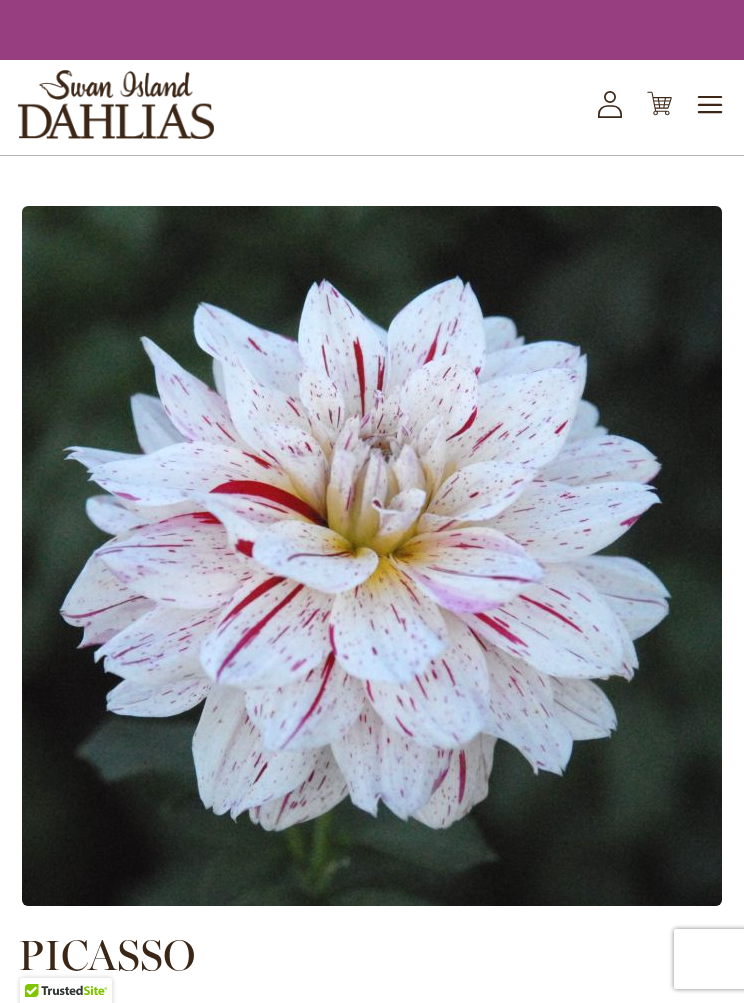 scroll, scrollTop: 0, scrollLeft: 0, axis: both 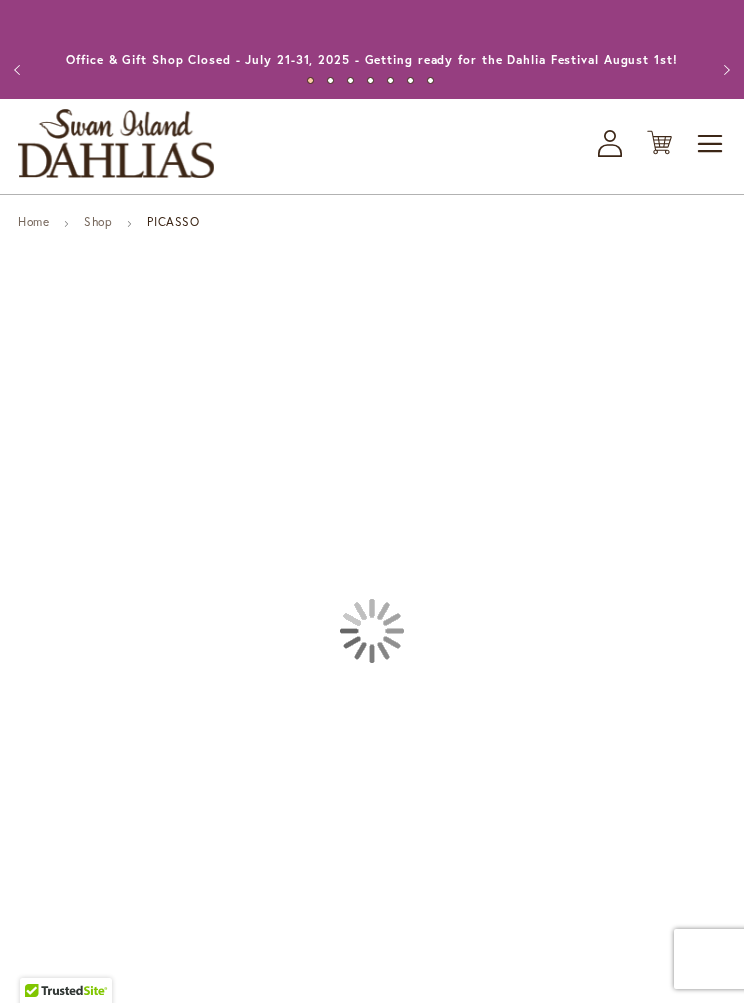 type on "****" 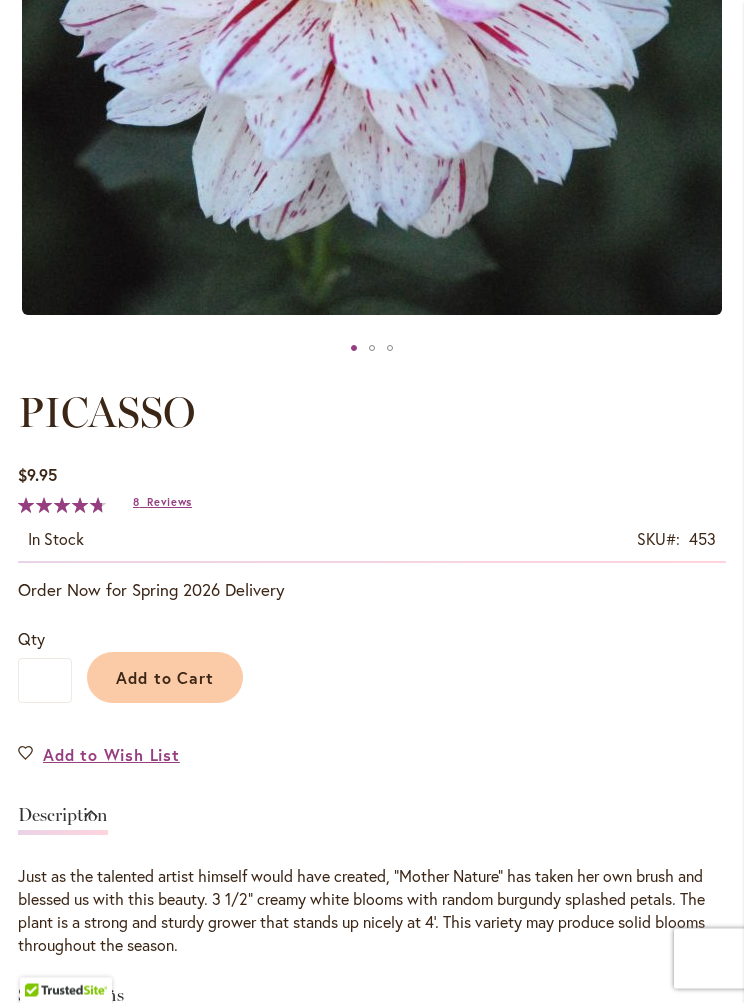 scroll, scrollTop: 666, scrollLeft: 0, axis: vertical 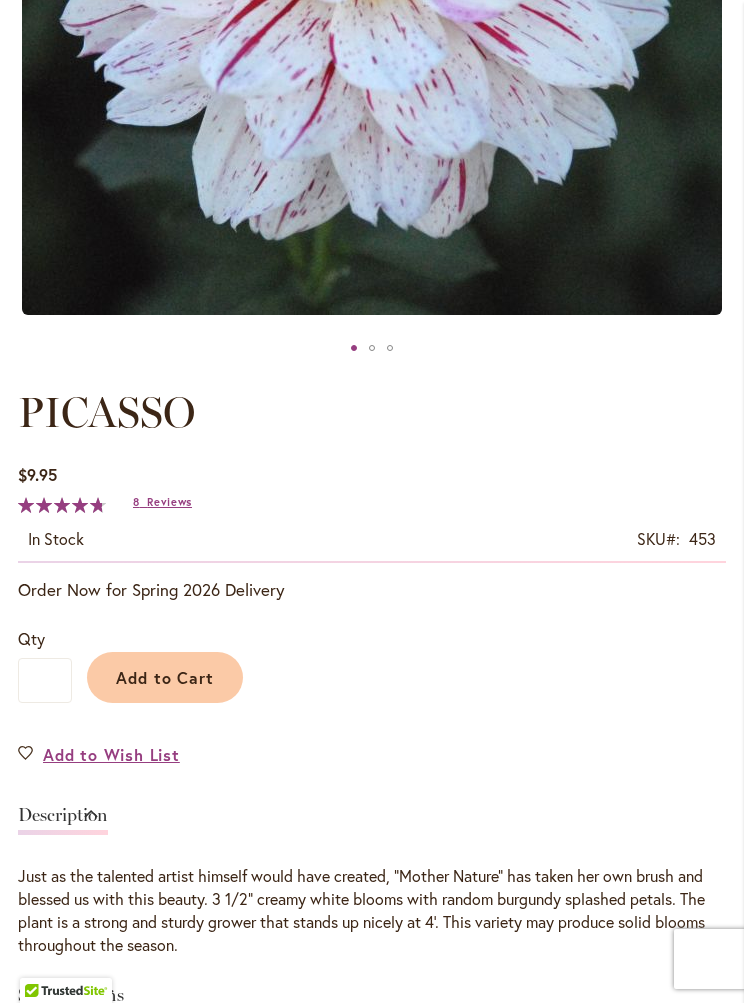 click on "Add to Wish List" at bounding box center (111, 754) 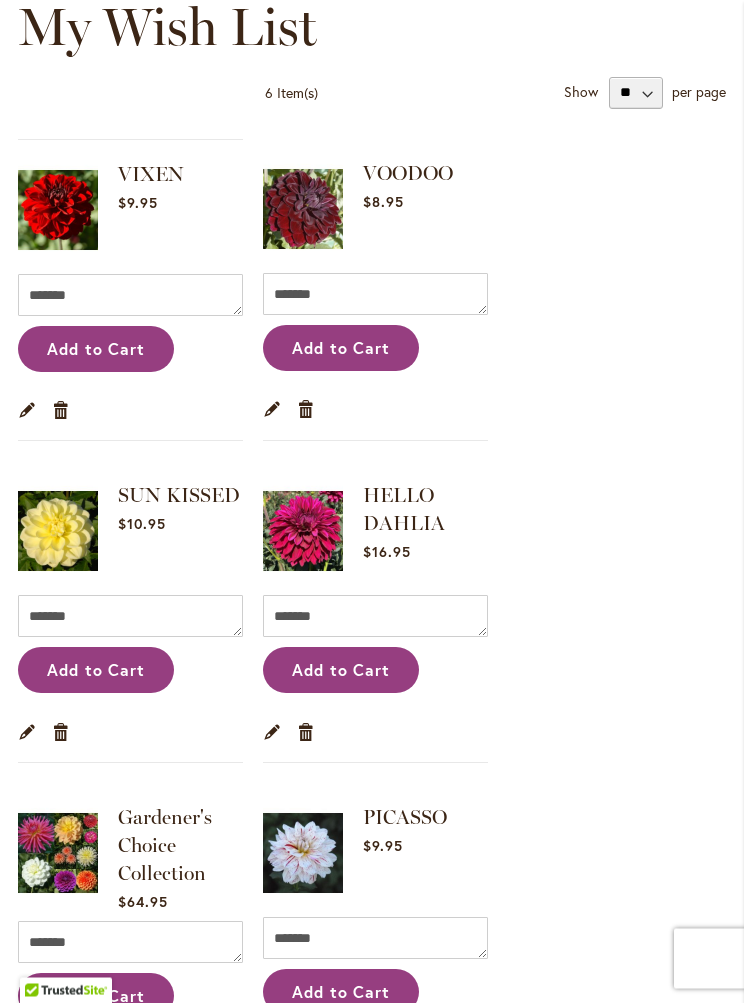 scroll, scrollTop: 0, scrollLeft: 0, axis: both 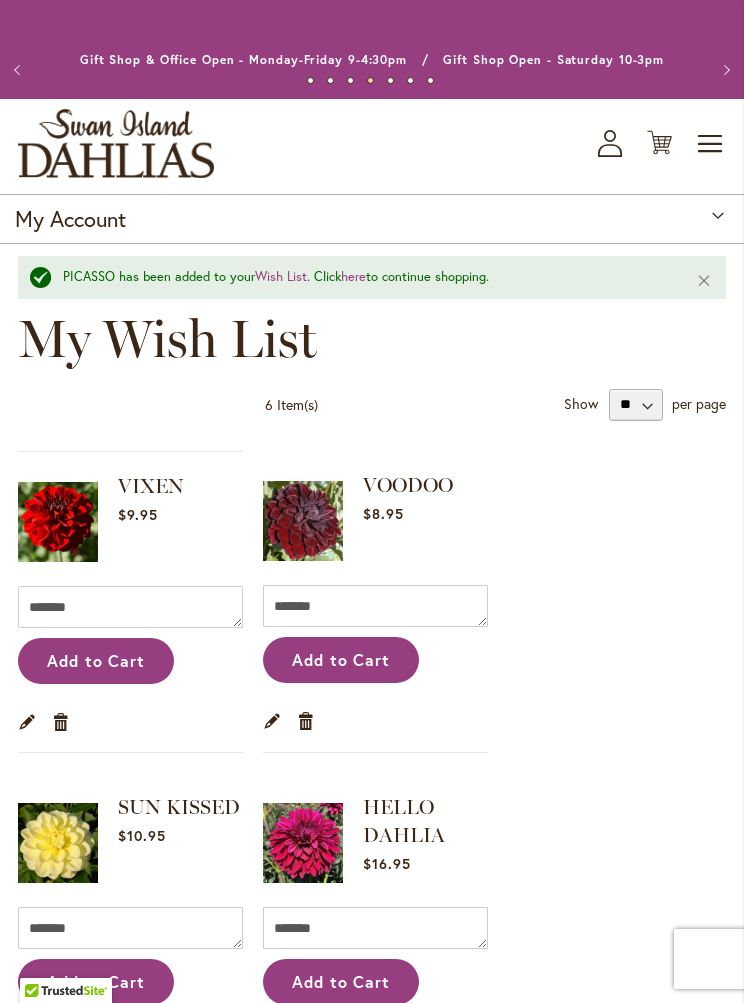 click on "here" at bounding box center [353, 276] 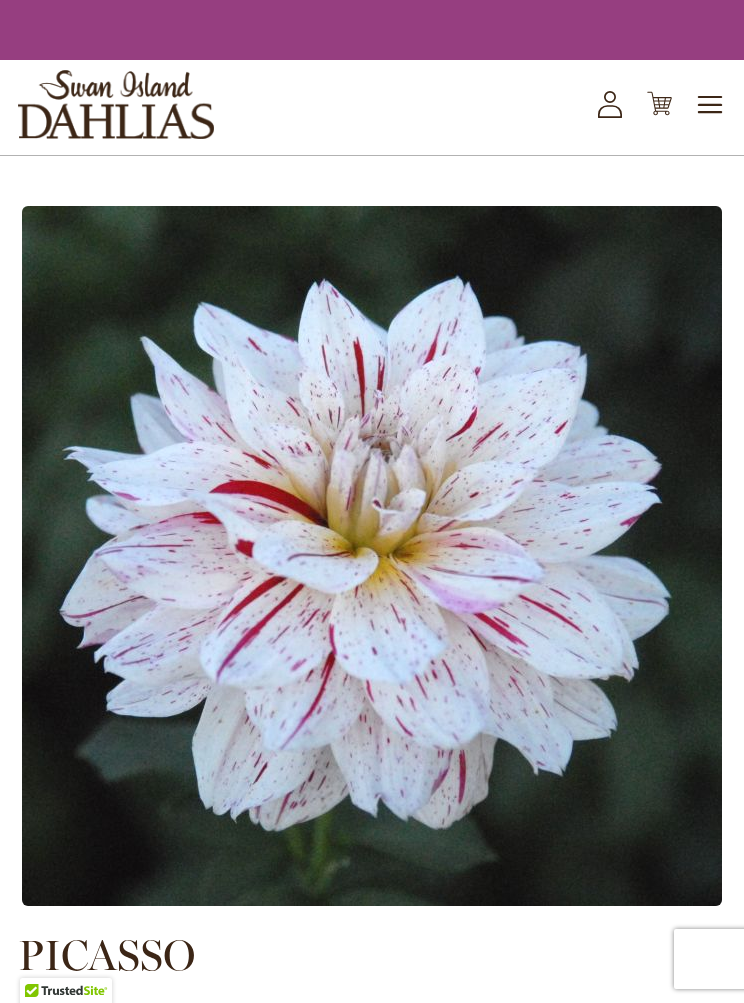 scroll, scrollTop: 0, scrollLeft: 0, axis: both 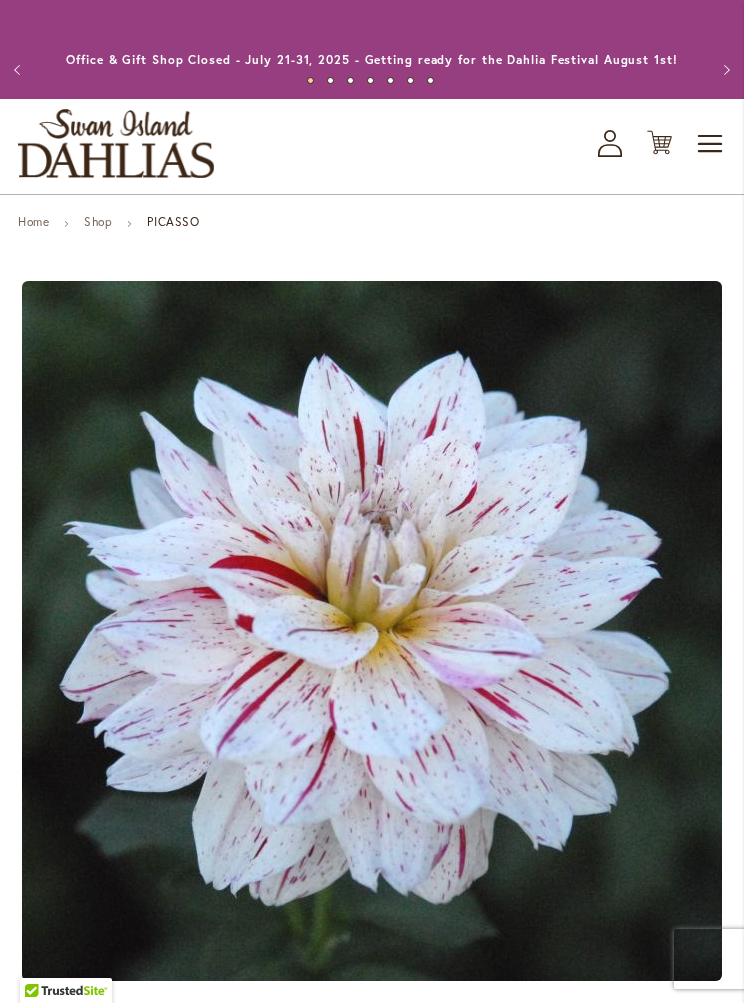 type on "****" 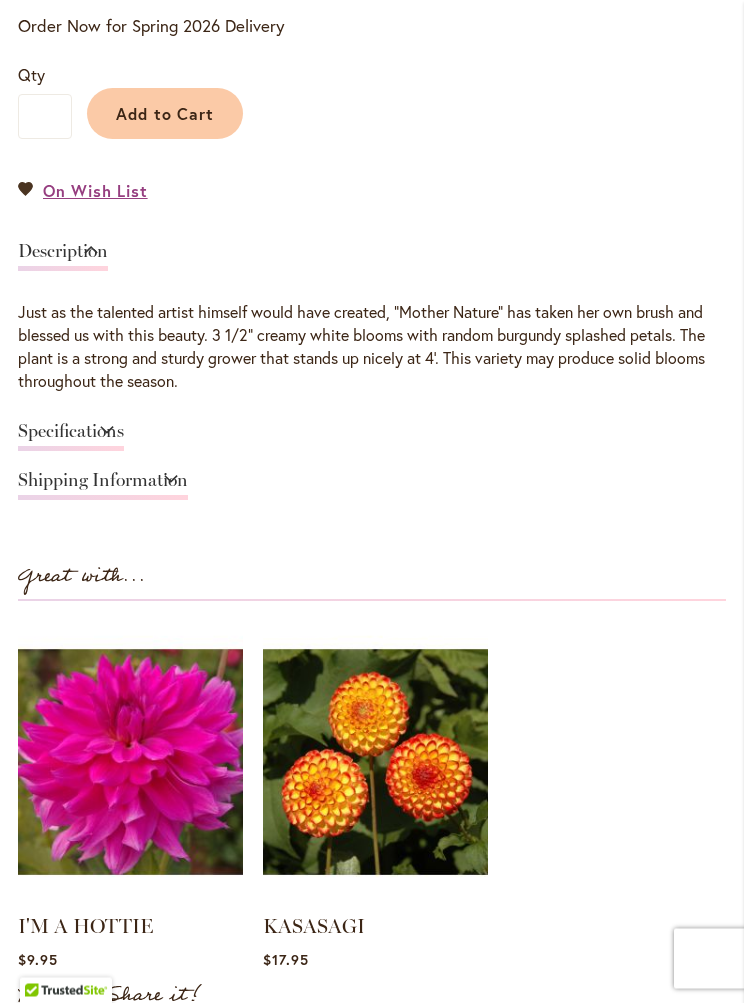 scroll, scrollTop: 1230, scrollLeft: 0, axis: vertical 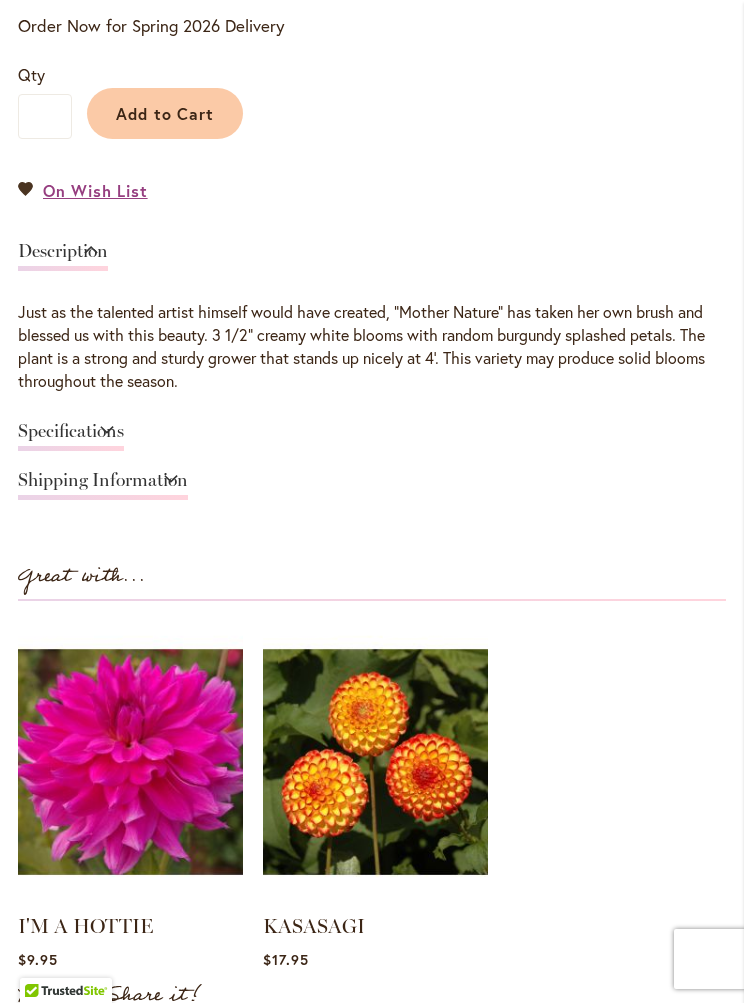 click at bounding box center [375, 761] 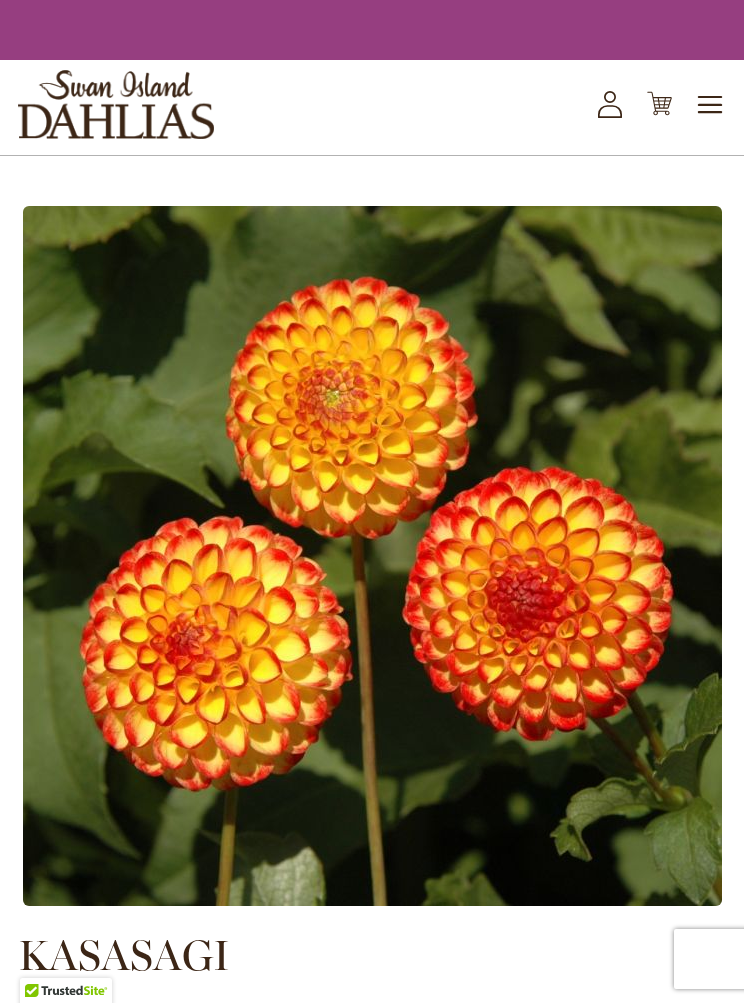 scroll, scrollTop: 0, scrollLeft: 0, axis: both 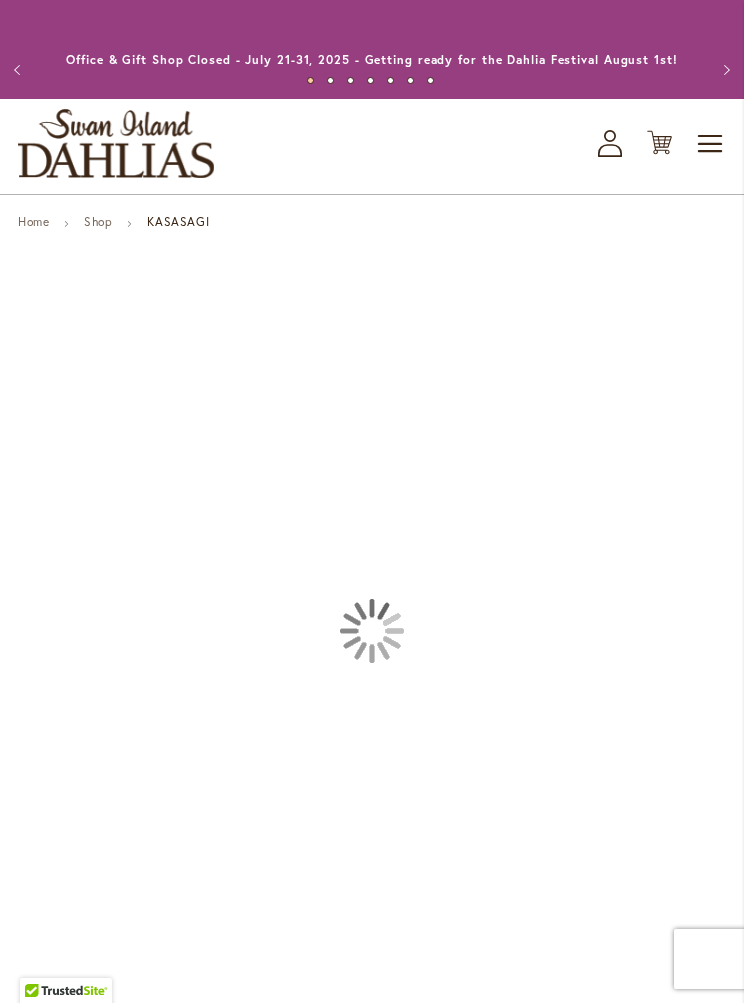 type on "****" 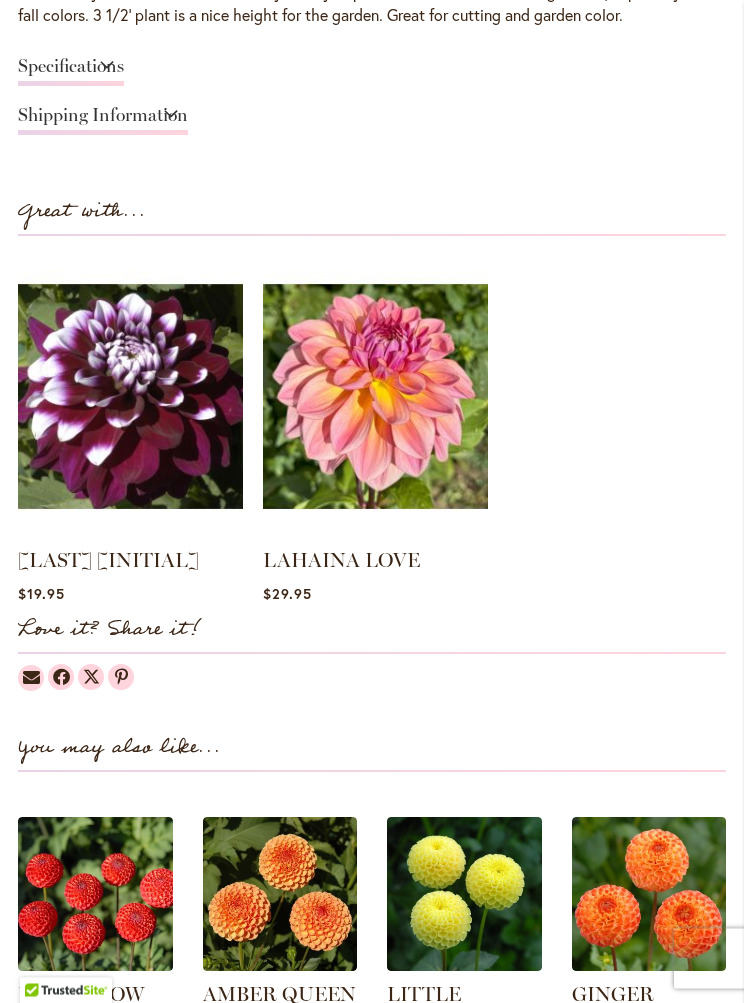 scroll, scrollTop: 1563, scrollLeft: 0, axis: vertical 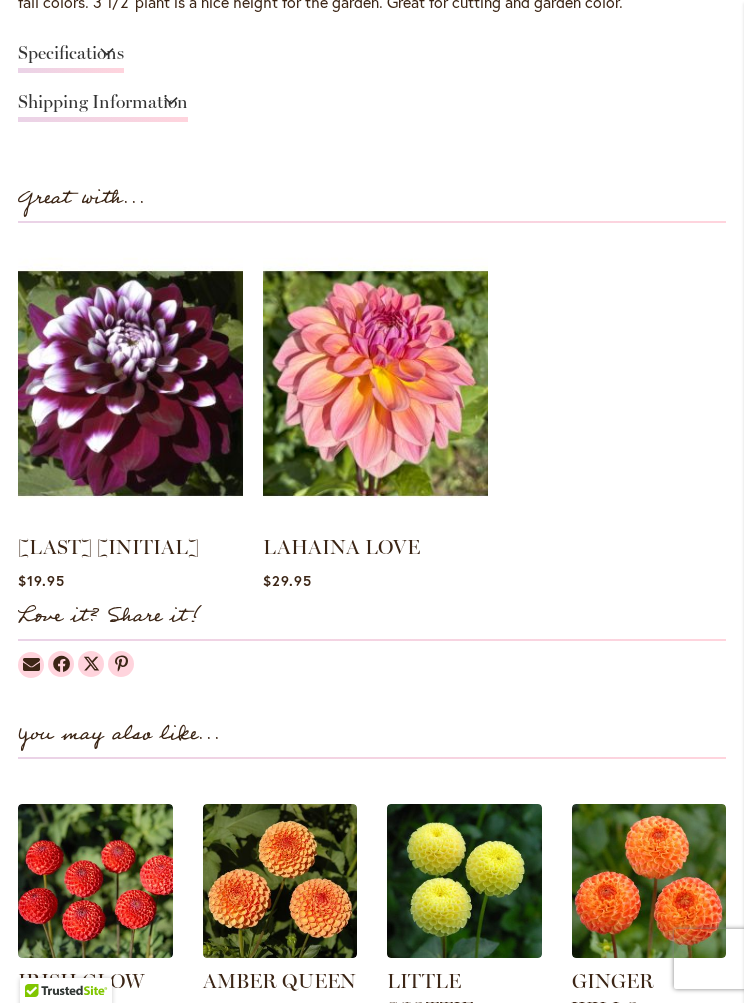 click at bounding box center (130, 383) 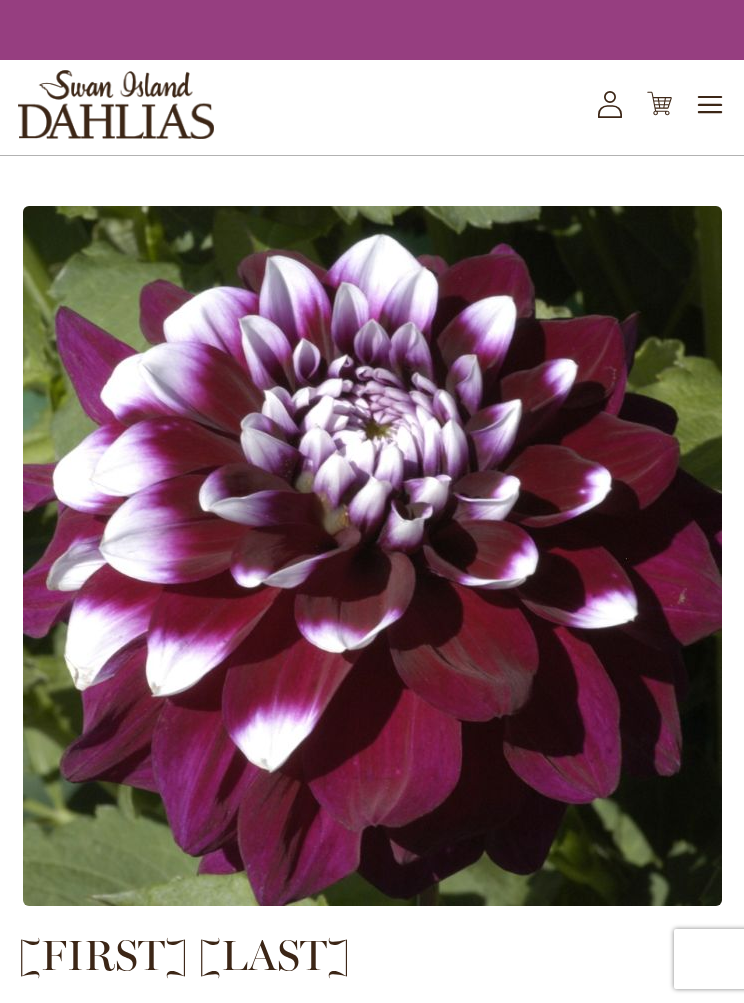 scroll, scrollTop: 0, scrollLeft: 0, axis: both 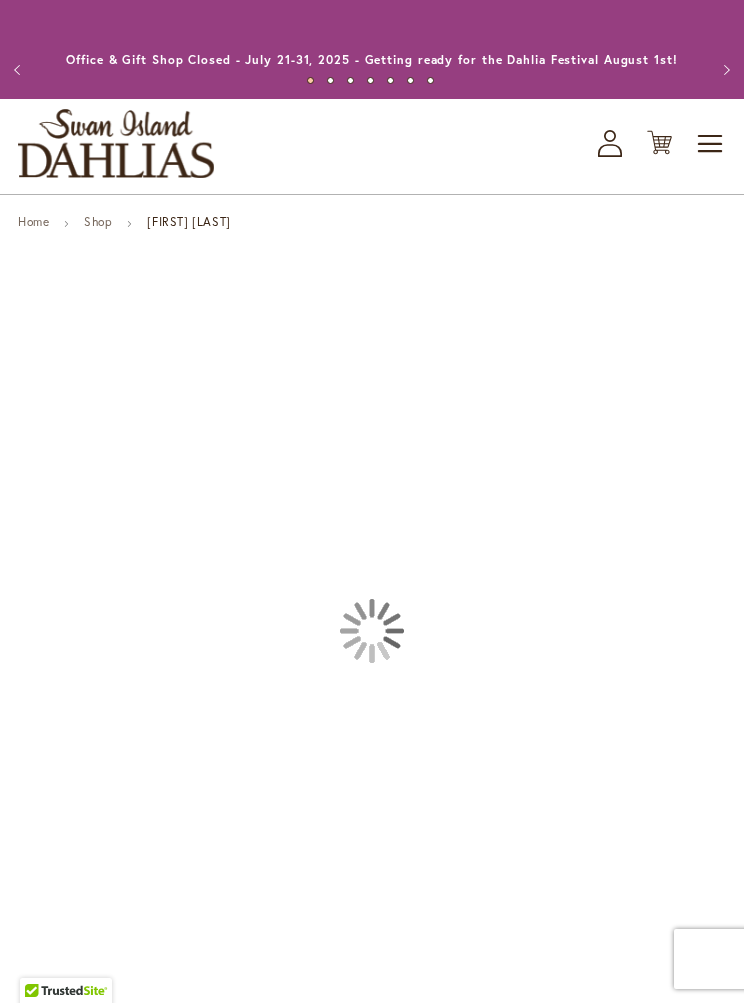type on "****" 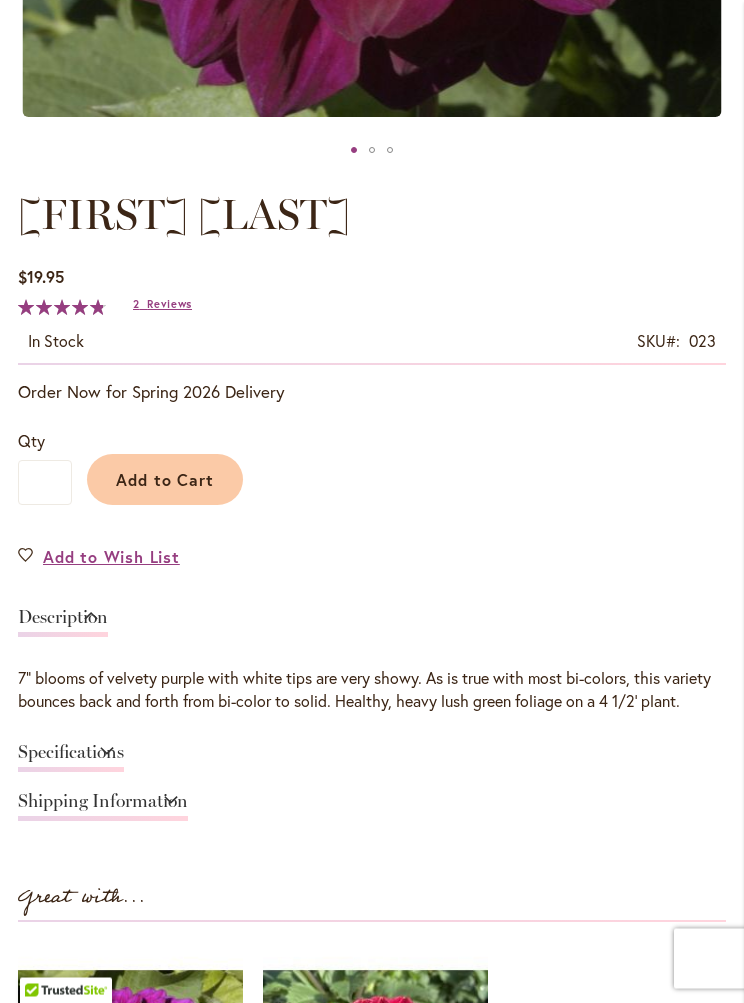 scroll, scrollTop: 864, scrollLeft: 0, axis: vertical 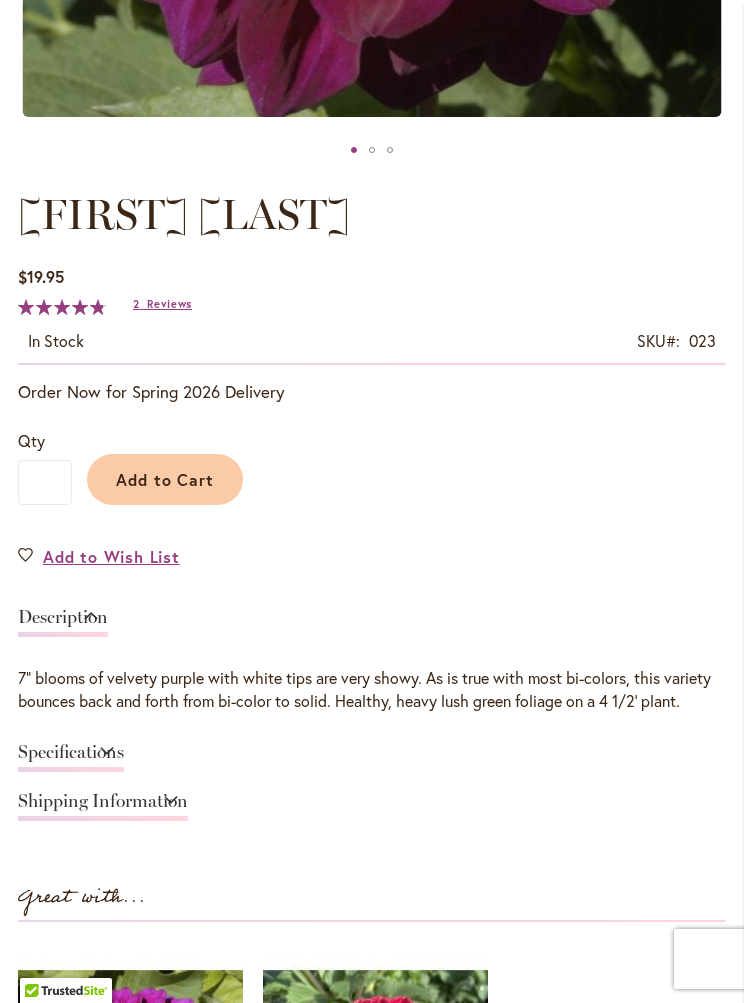 click on "Add to Wish List" at bounding box center [111, 556] 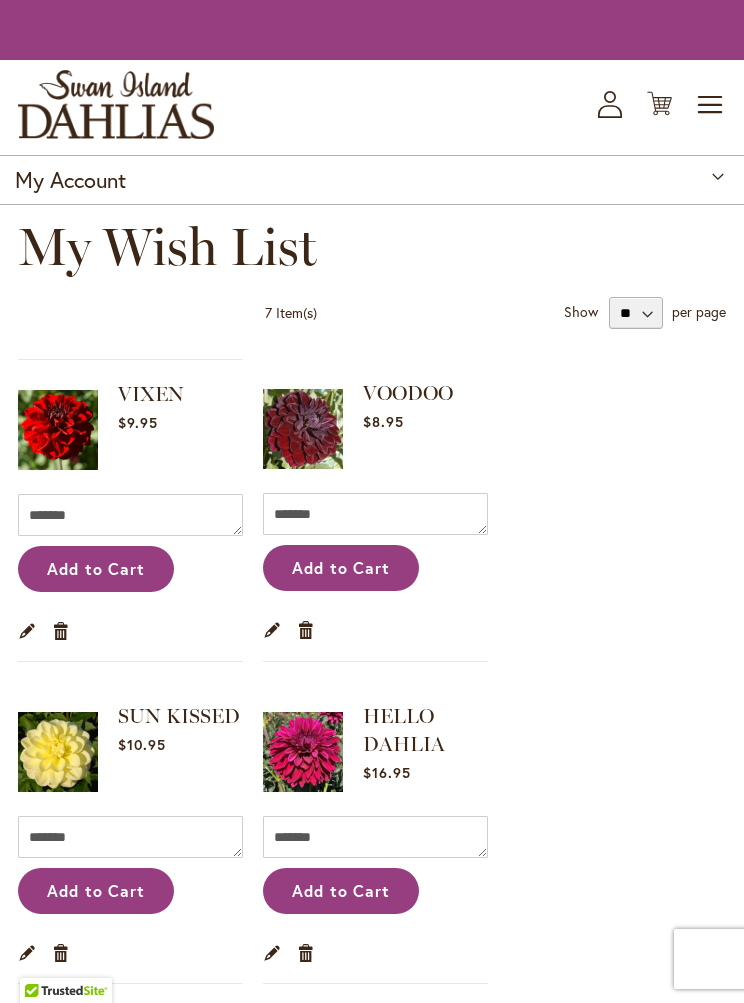 scroll, scrollTop: 0, scrollLeft: 0, axis: both 